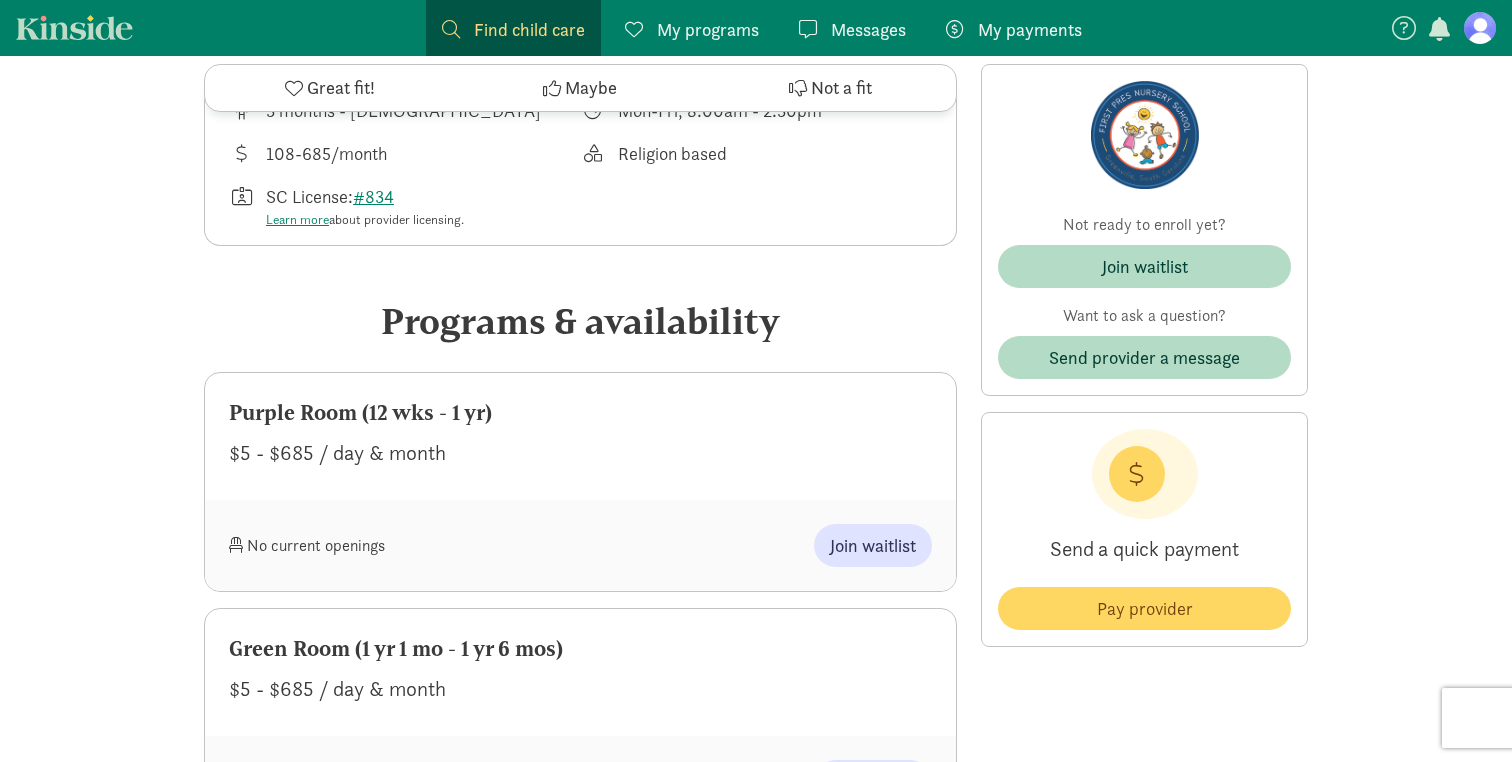 scroll, scrollTop: 751, scrollLeft: 0, axis: vertical 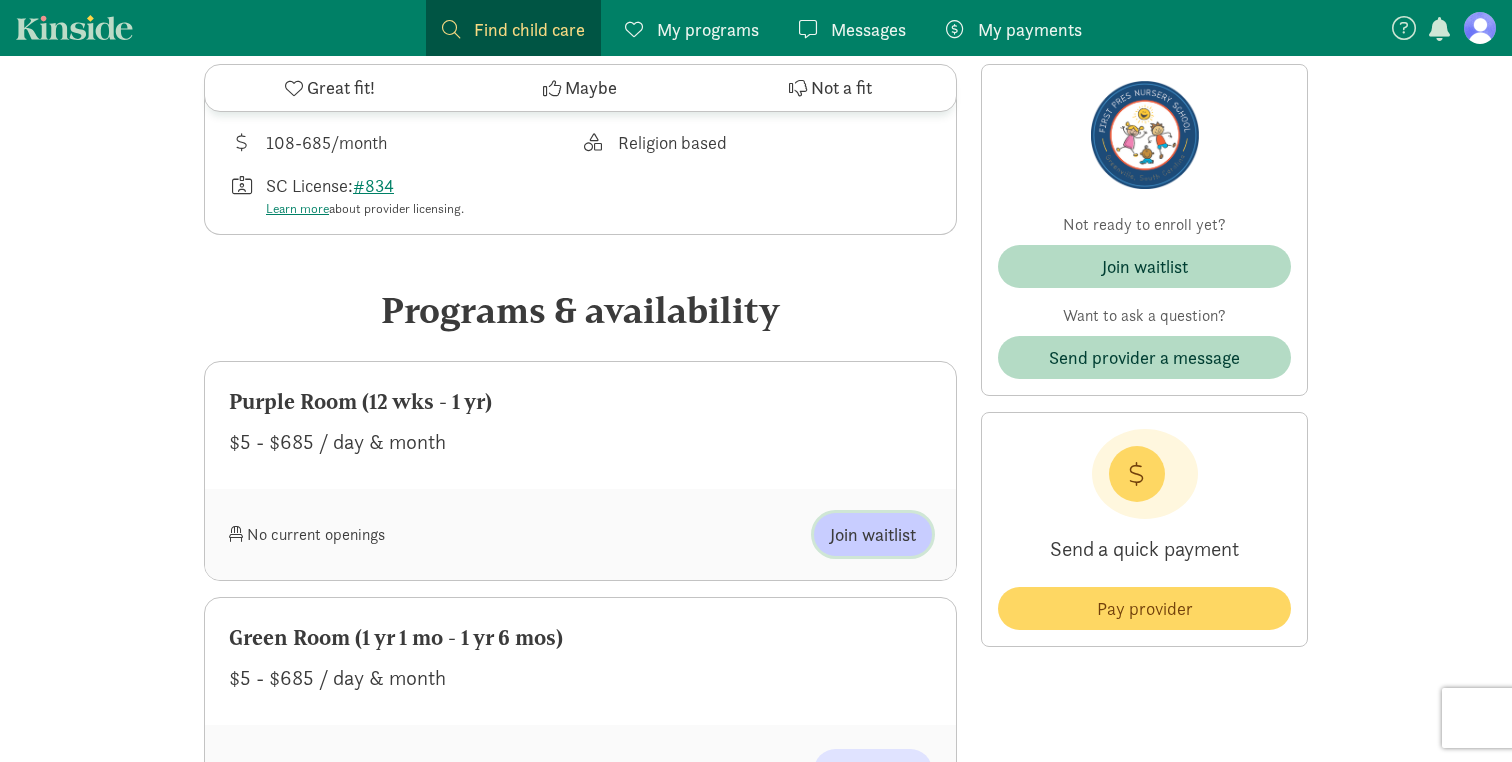 click on "Join waitlist" at bounding box center [873, 534] 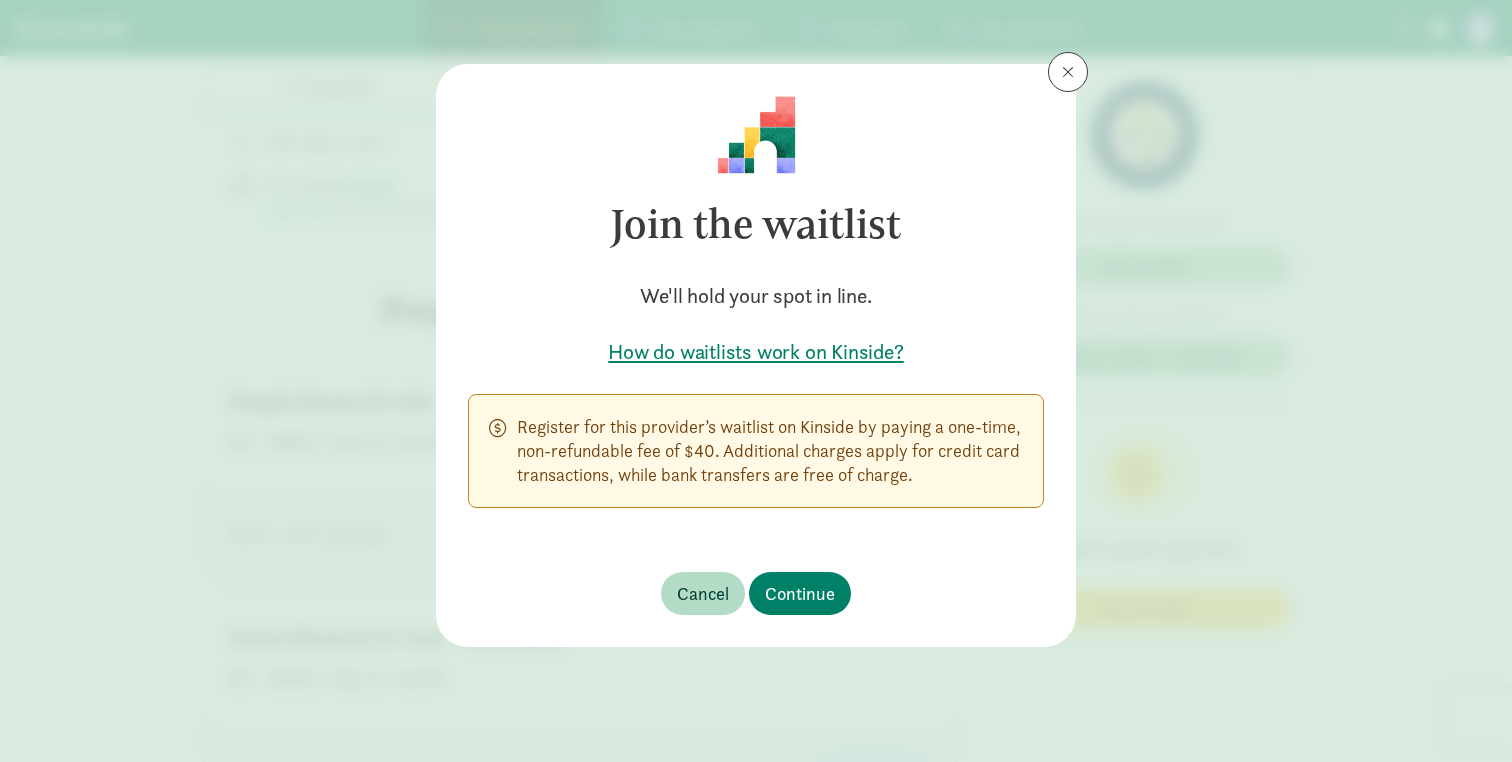 click on "How do waitlists work on Kinside?" at bounding box center (756, 352) 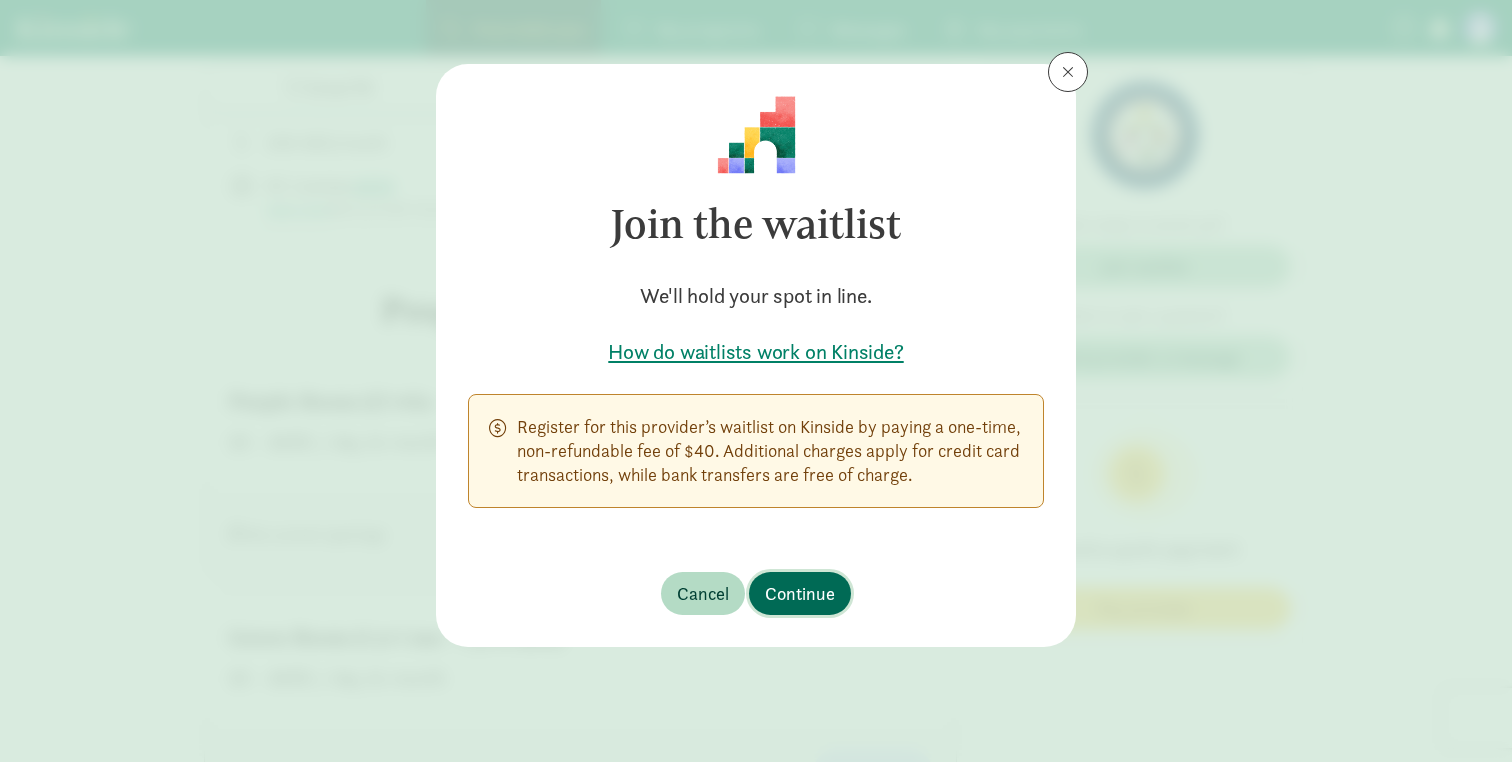click on "Continue" at bounding box center [800, 593] 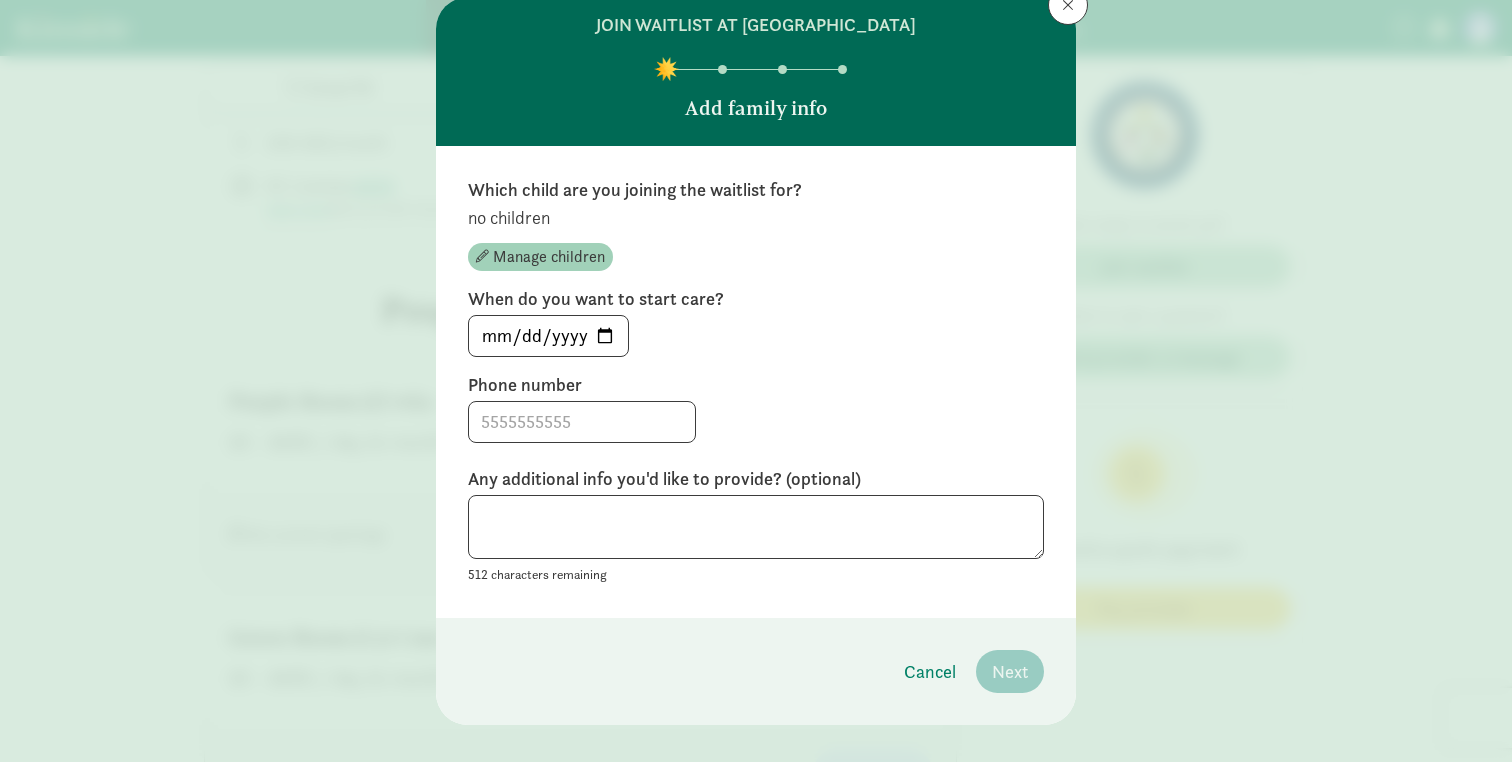 scroll, scrollTop: 90, scrollLeft: 0, axis: vertical 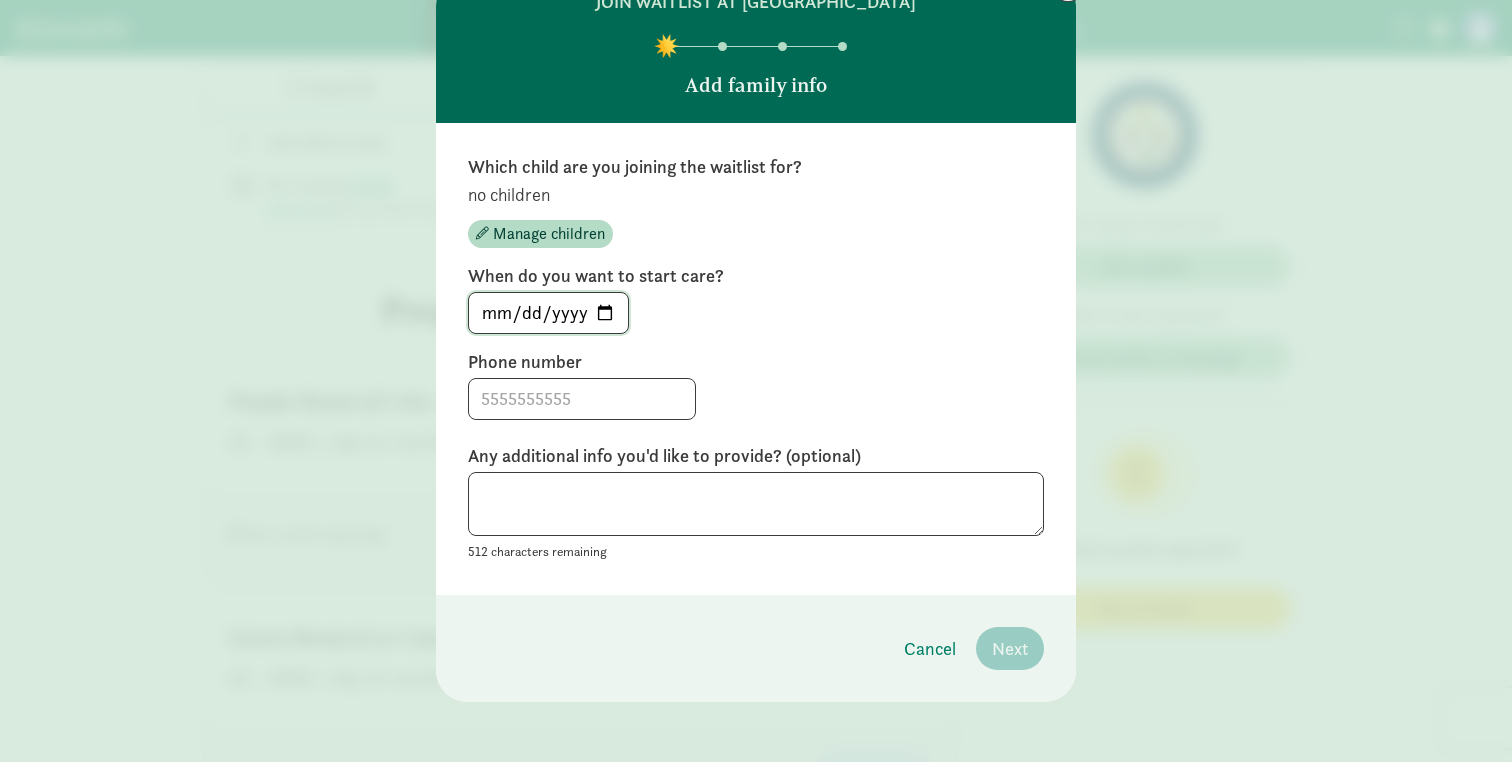click on "[DATE]" 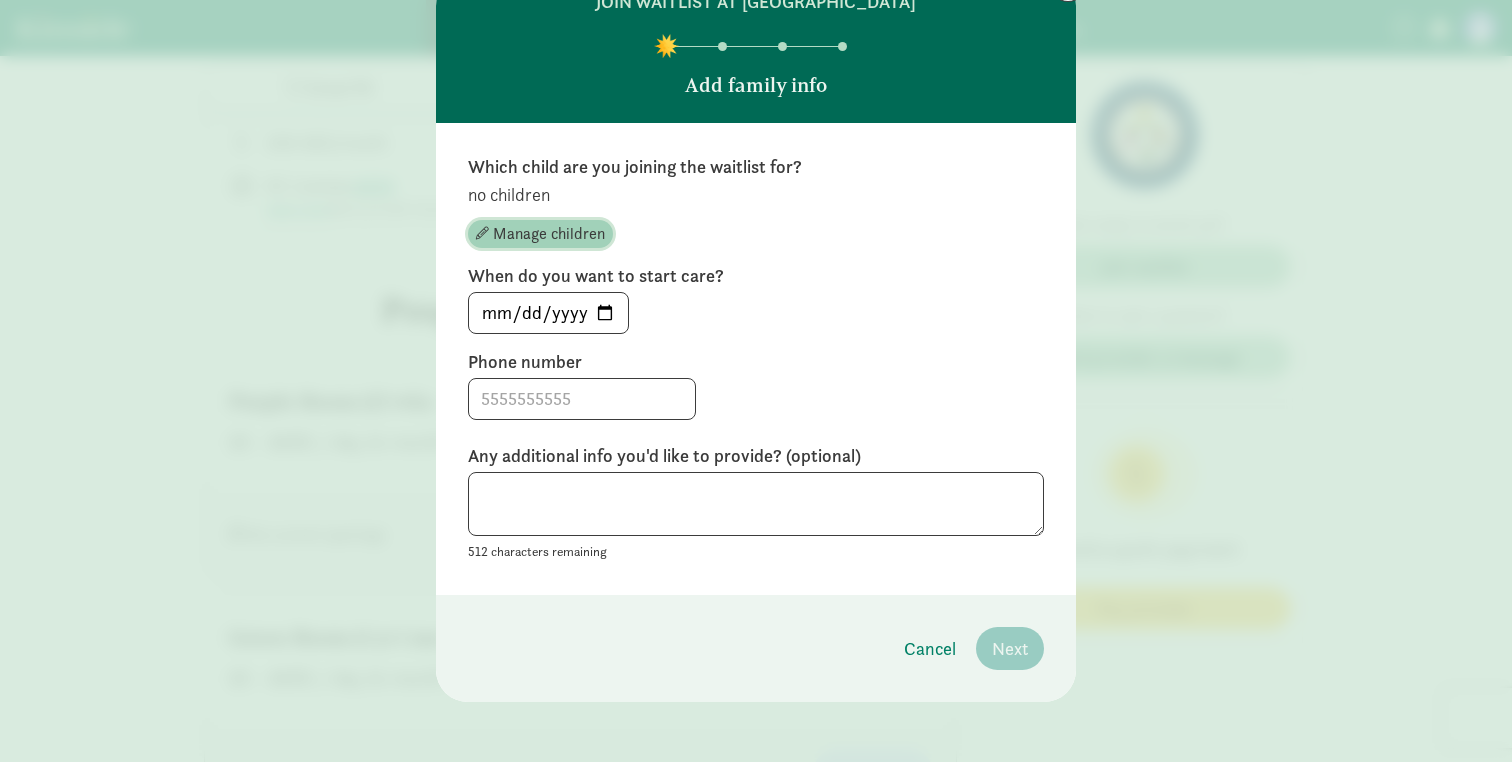 click on "Manage children" at bounding box center [549, 234] 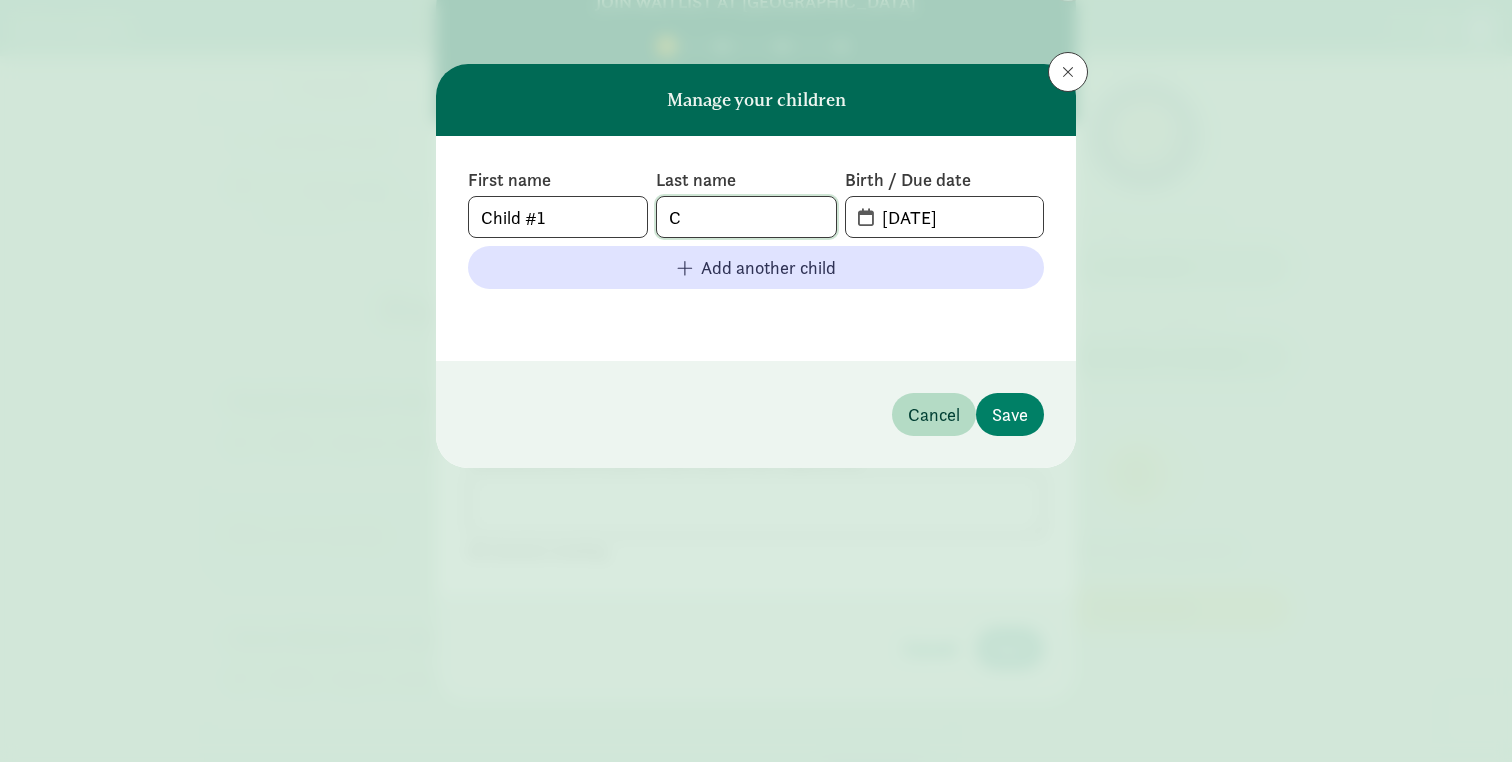 click on "C" 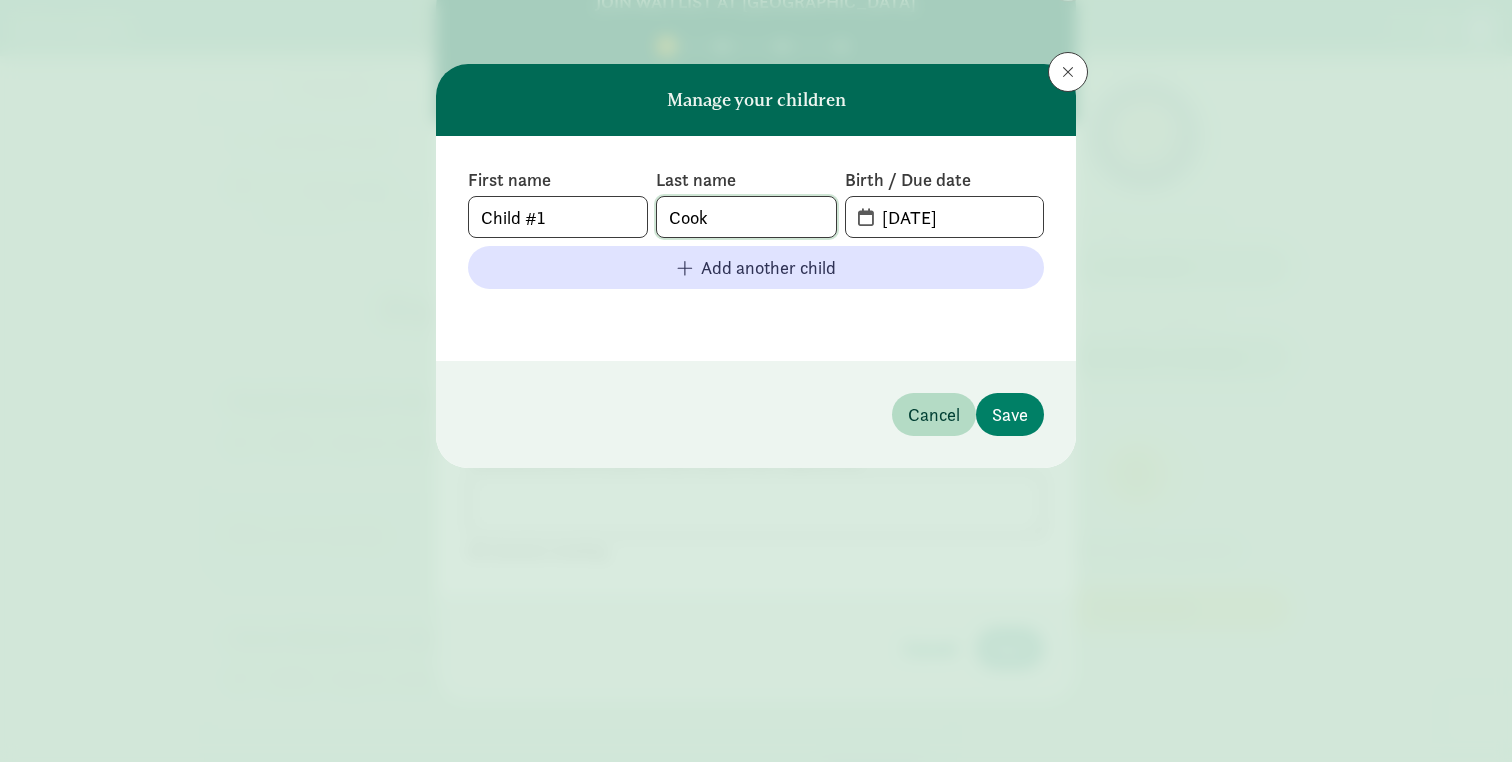 type on "Cook" 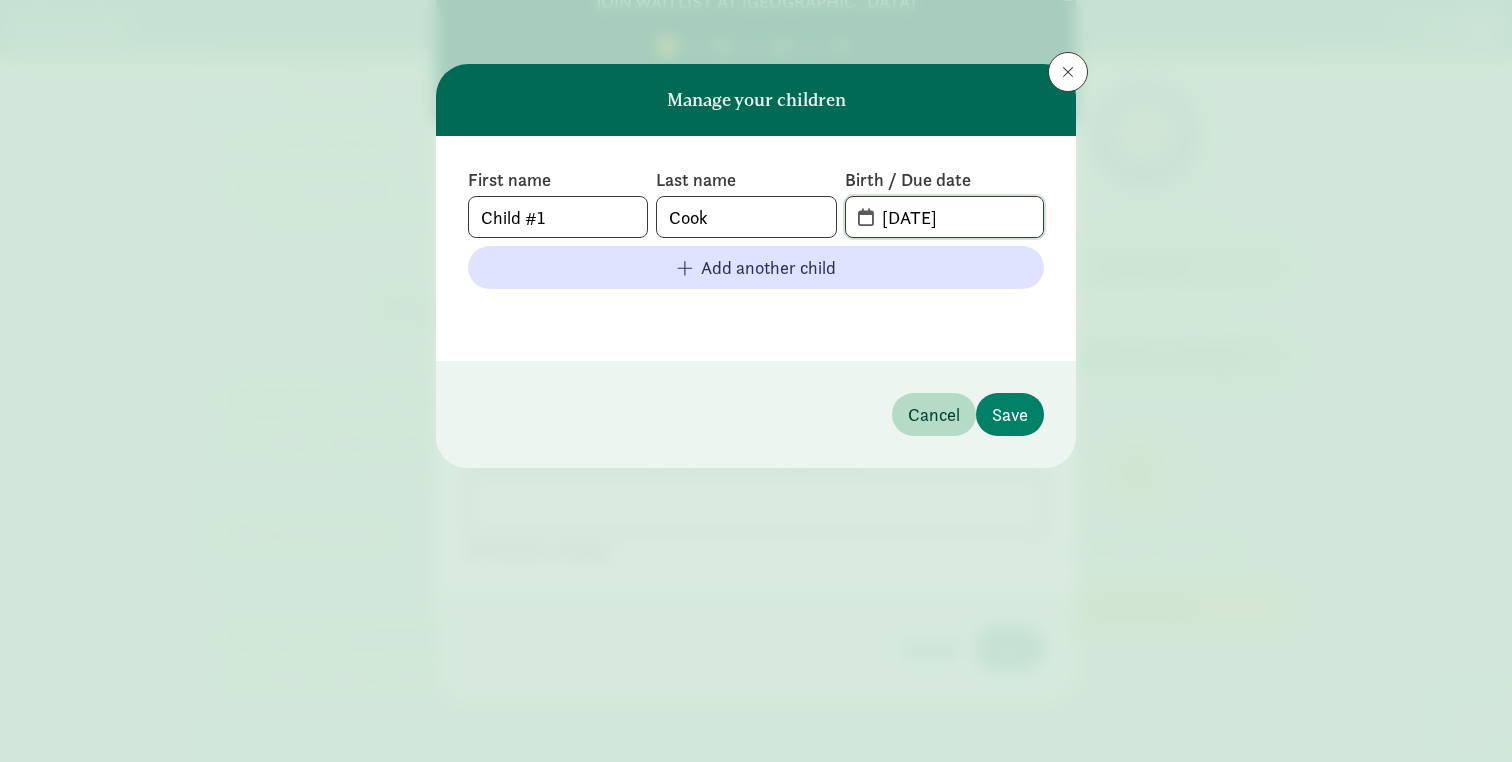 click on "[DATE]" 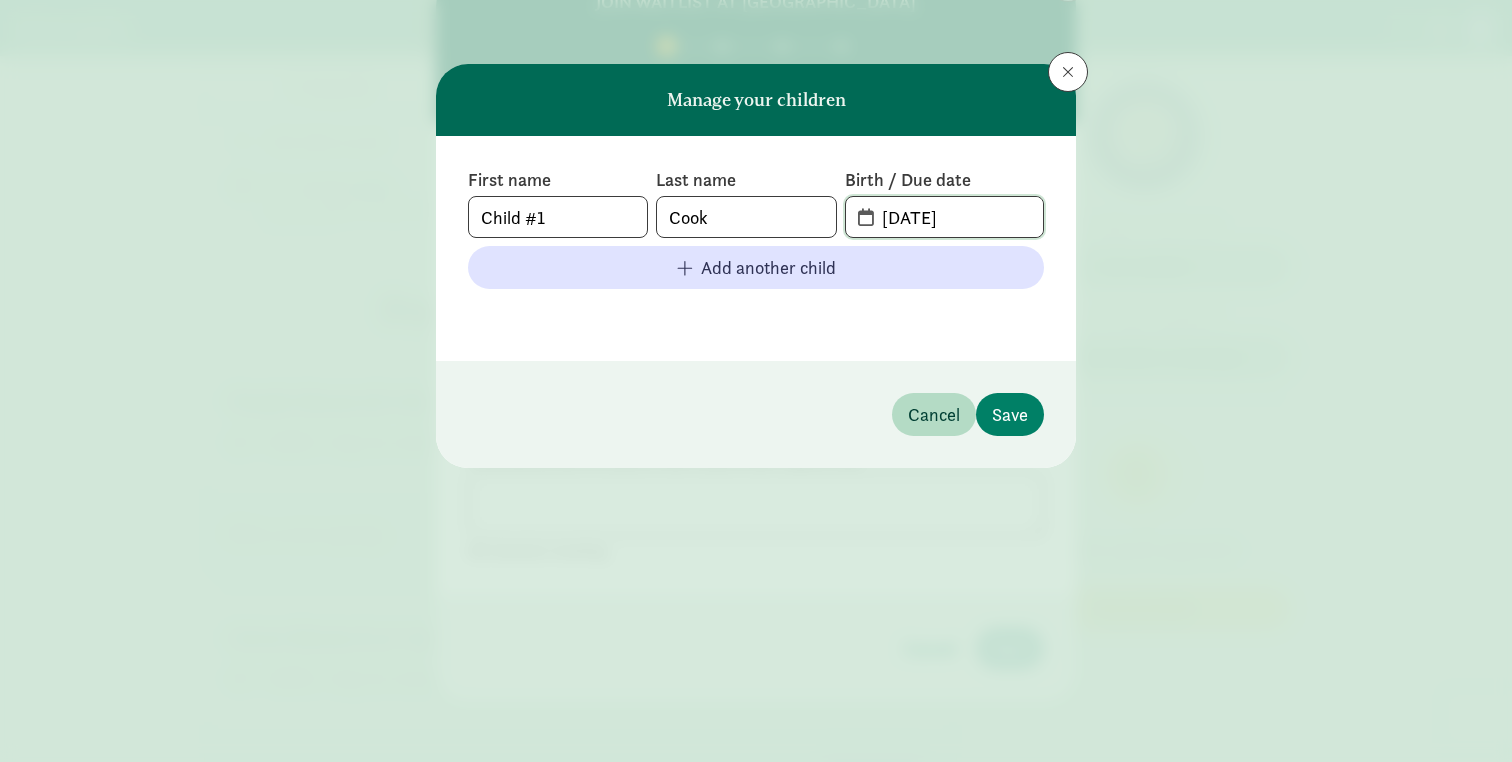 click on "[DATE]" 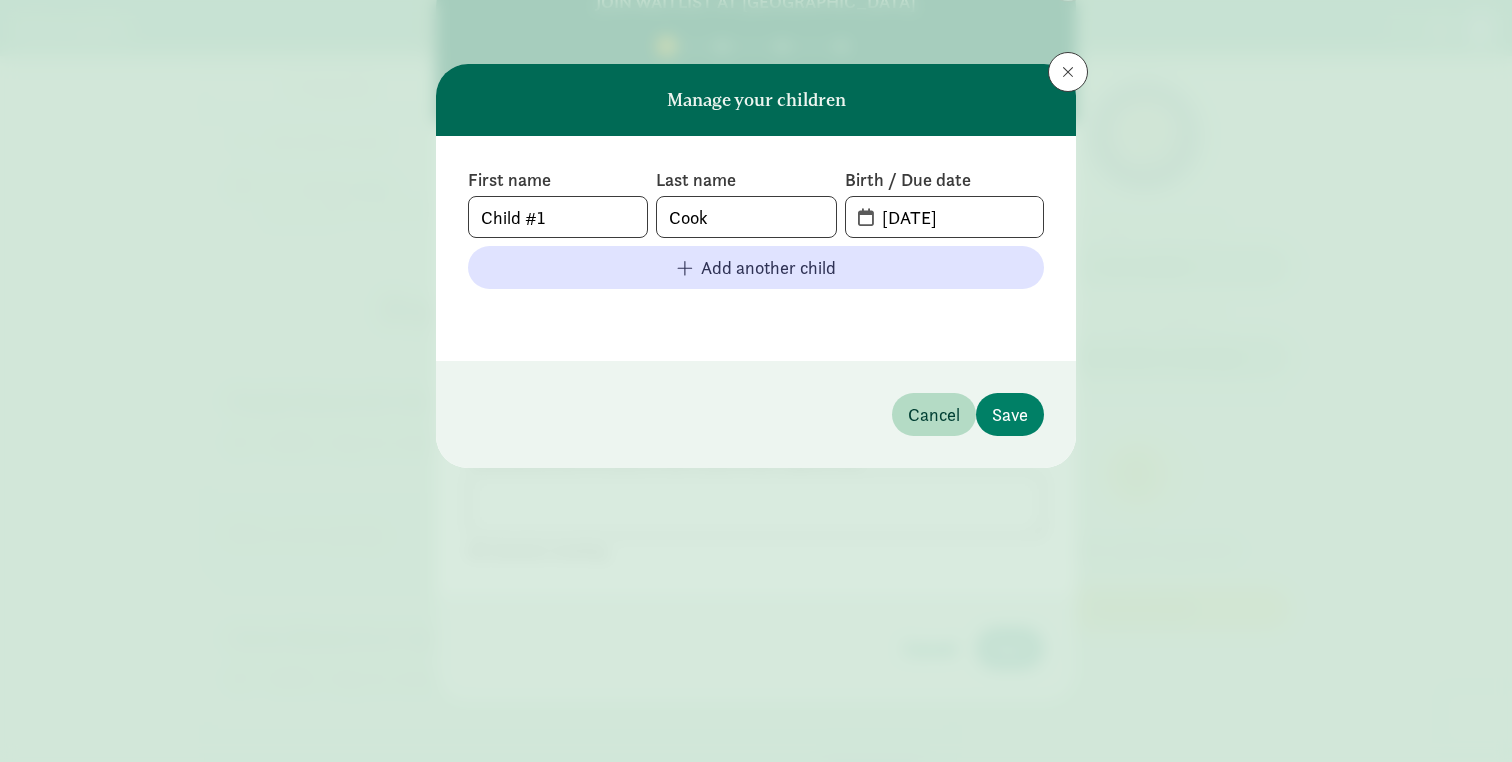 click on "[DATE]" at bounding box center (944, 217) 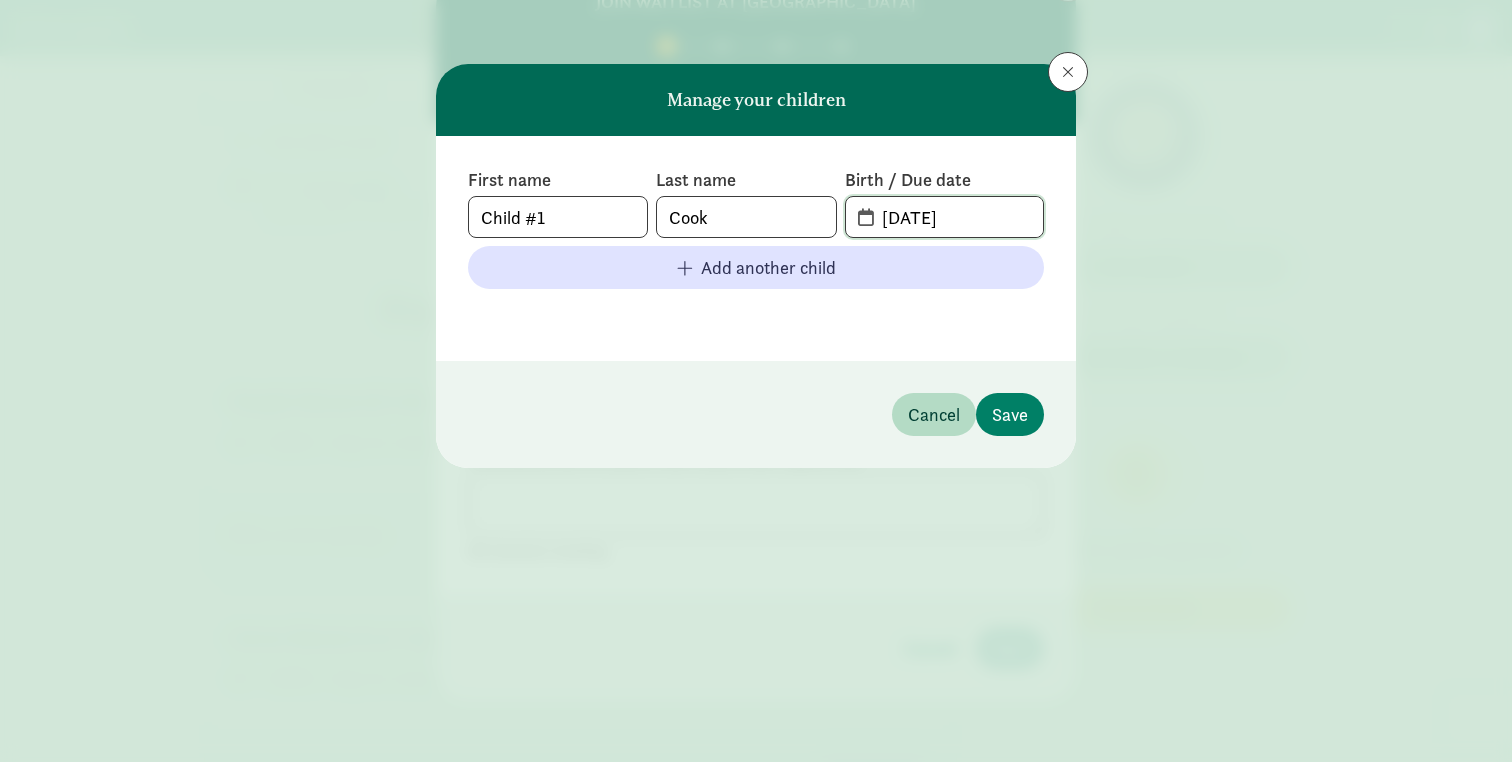 click on "[DATE]" 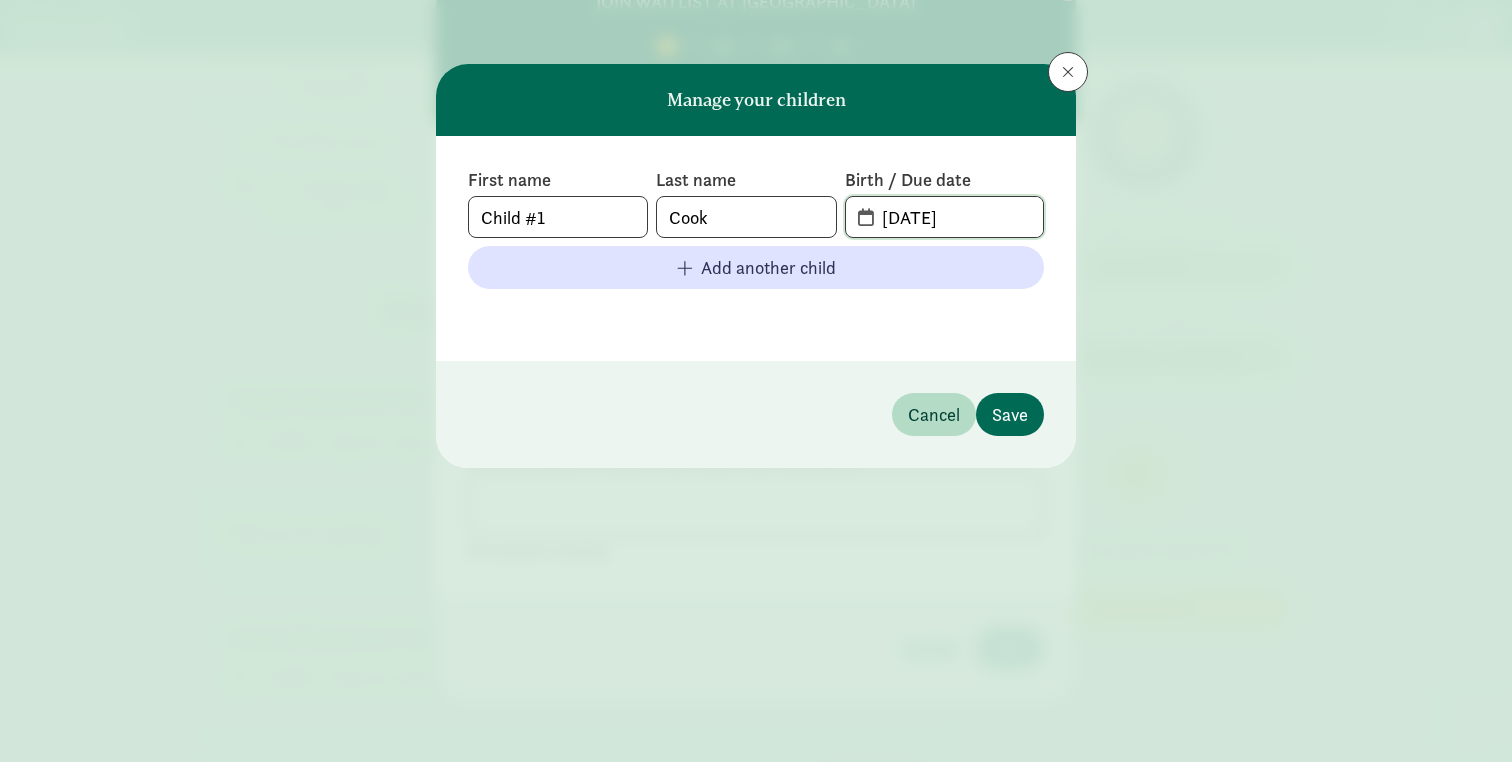 type on "[DATE]" 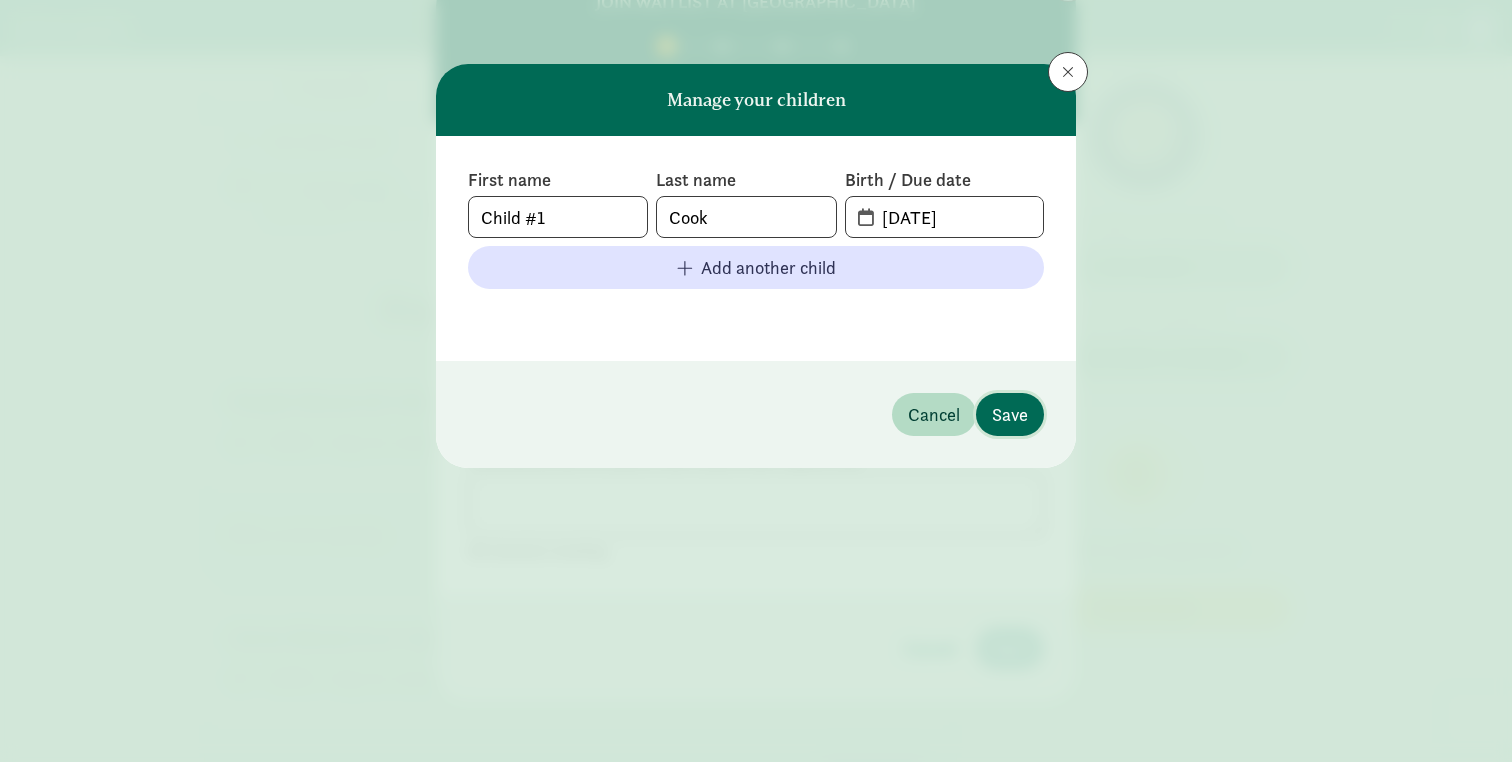 click on "Save" at bounding box center (1010, 414) 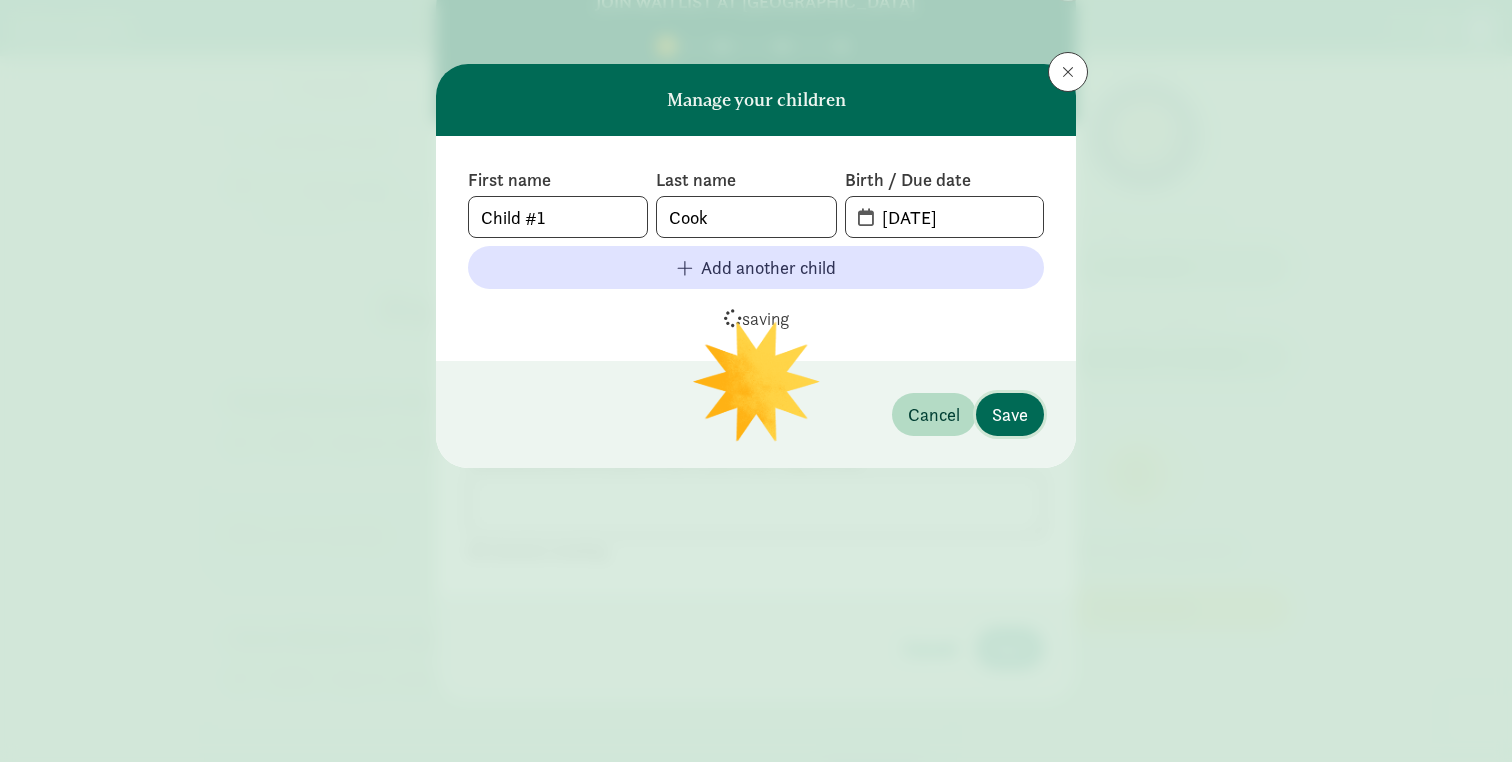type 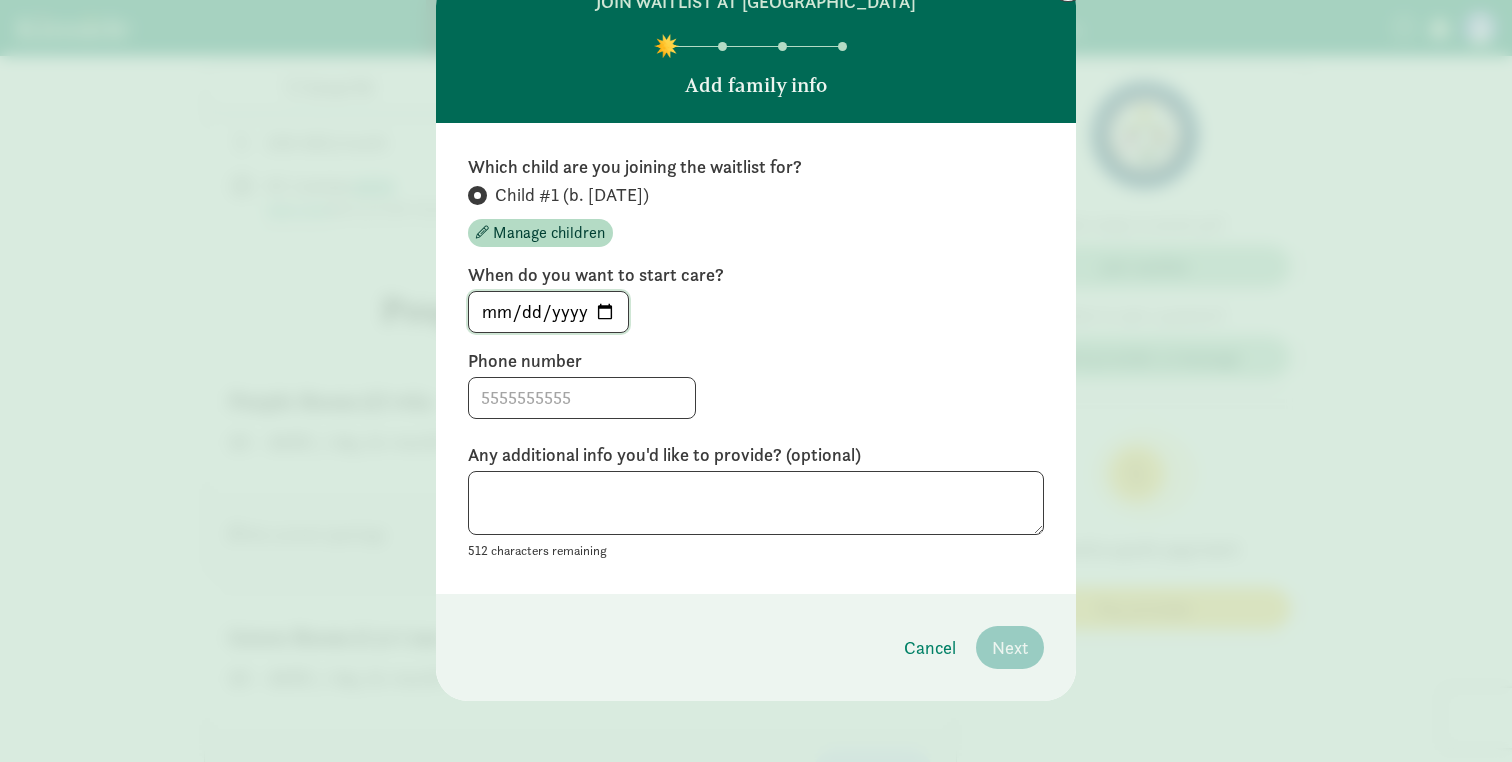 click on "[DATE]" 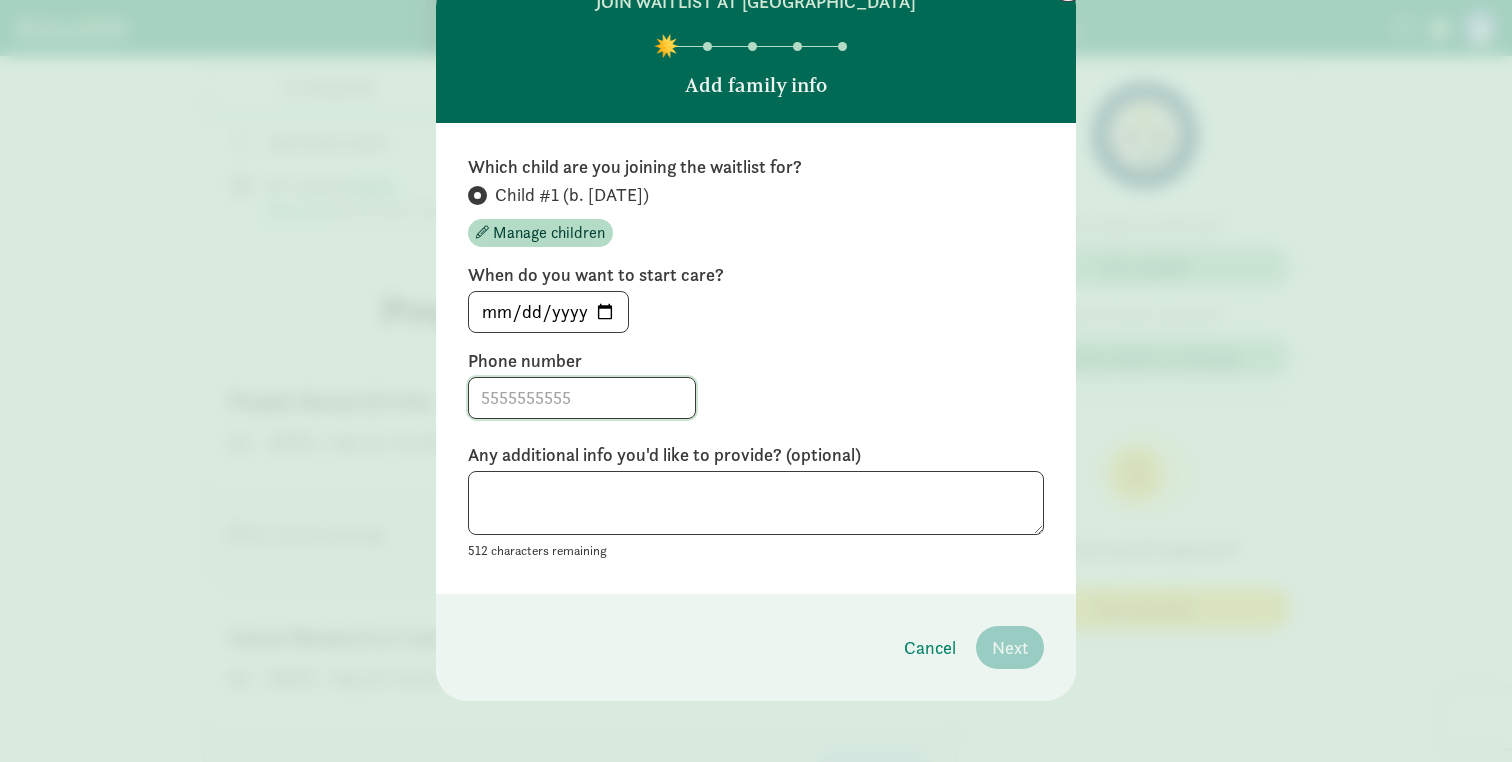 click 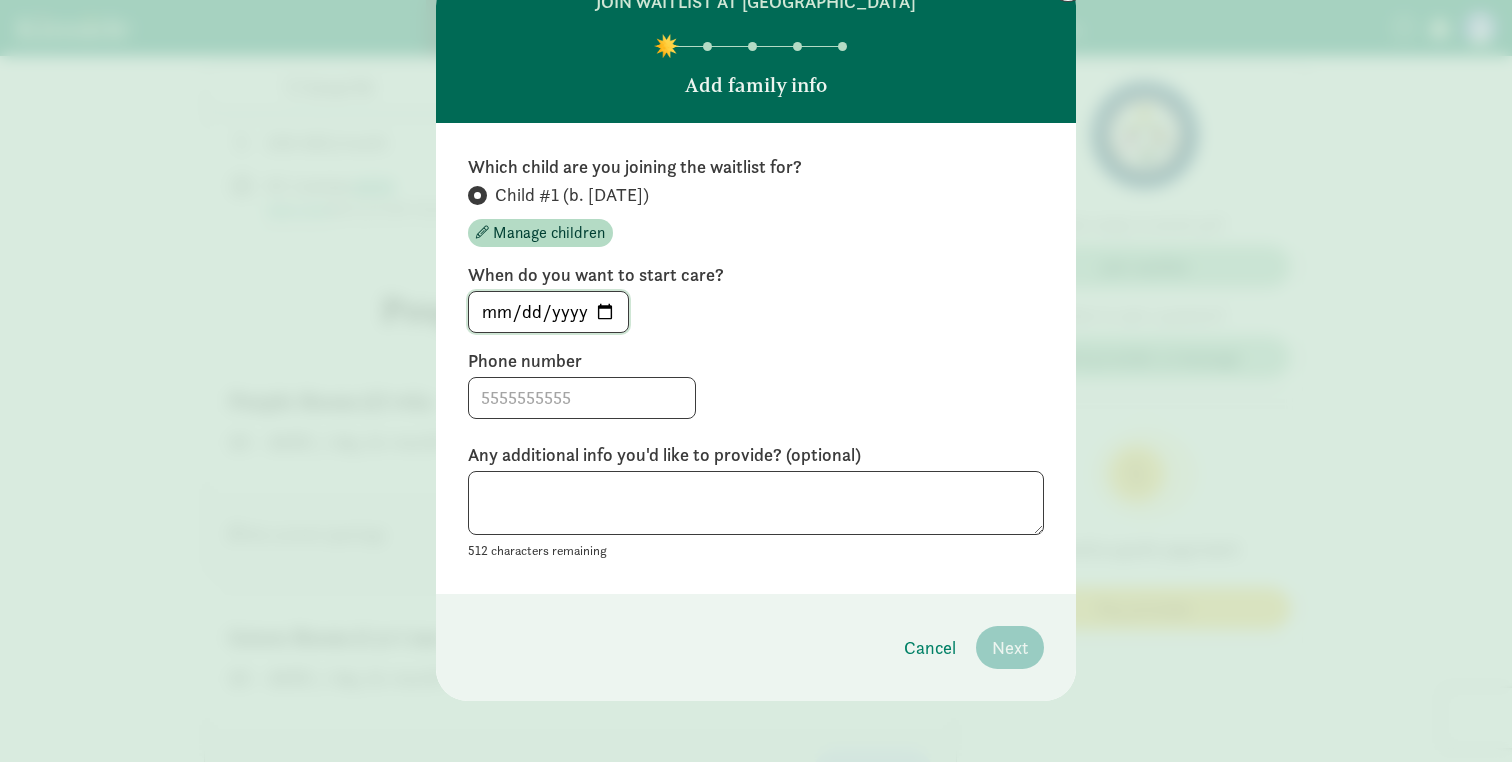 click on "[DATE]" 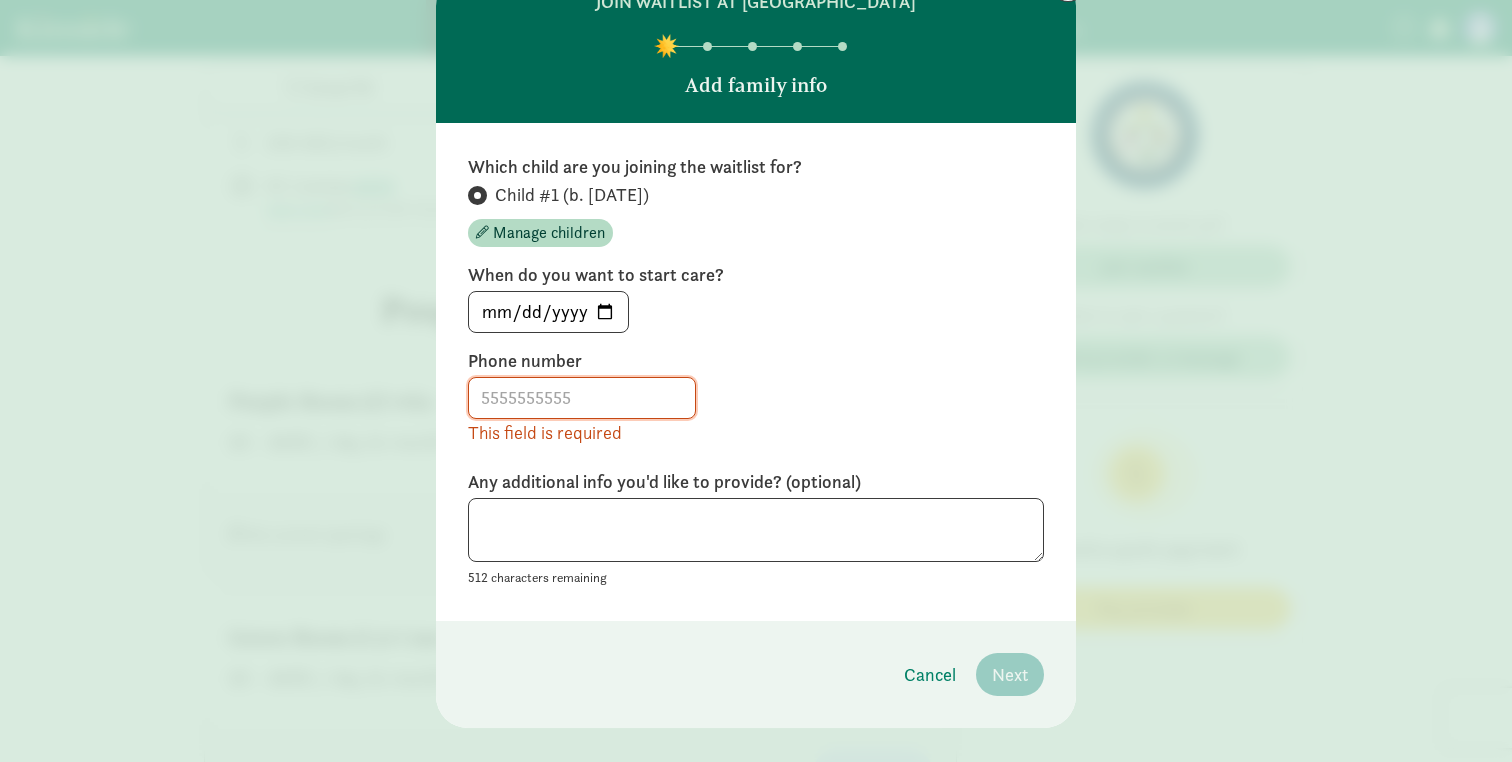 type on "[DATE]" 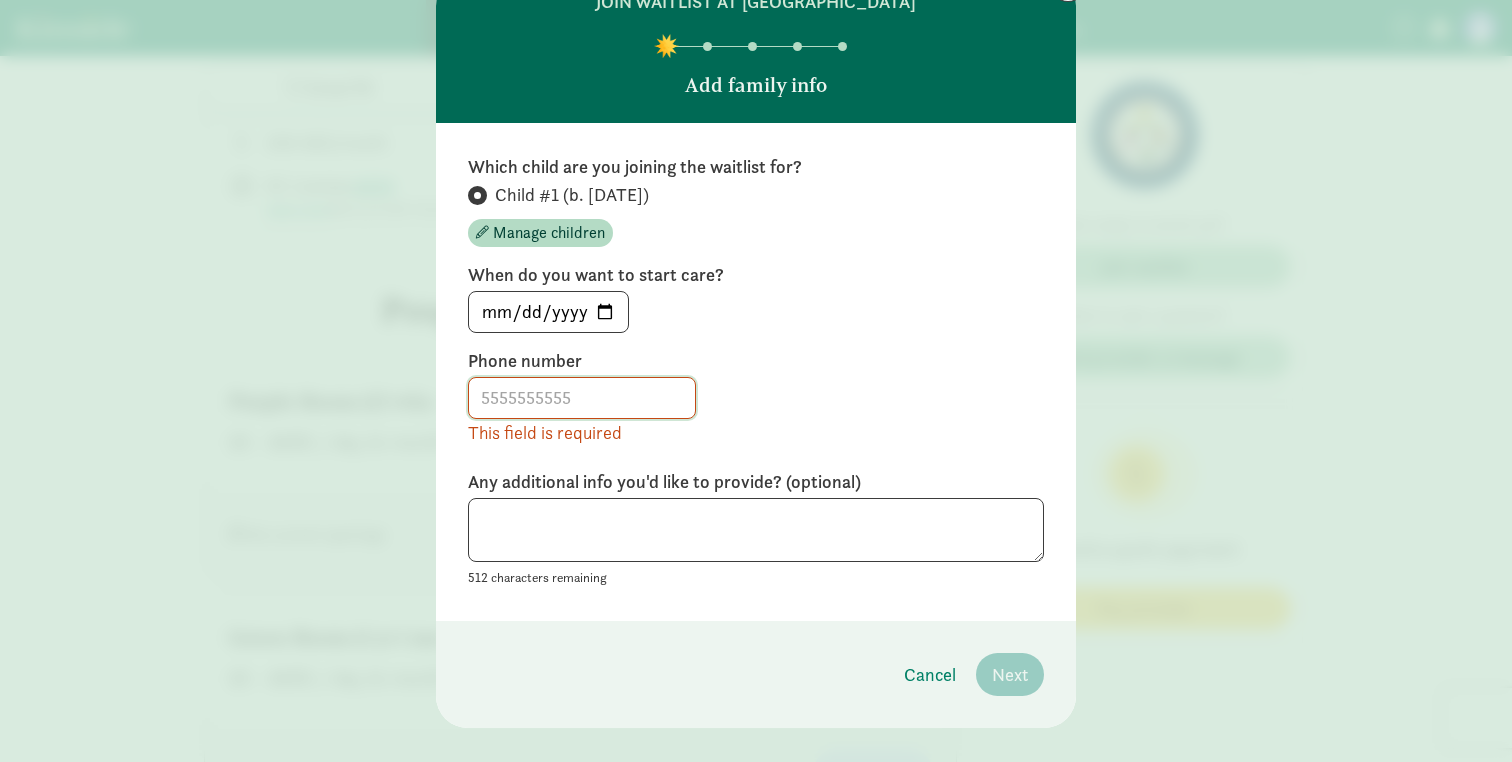 click 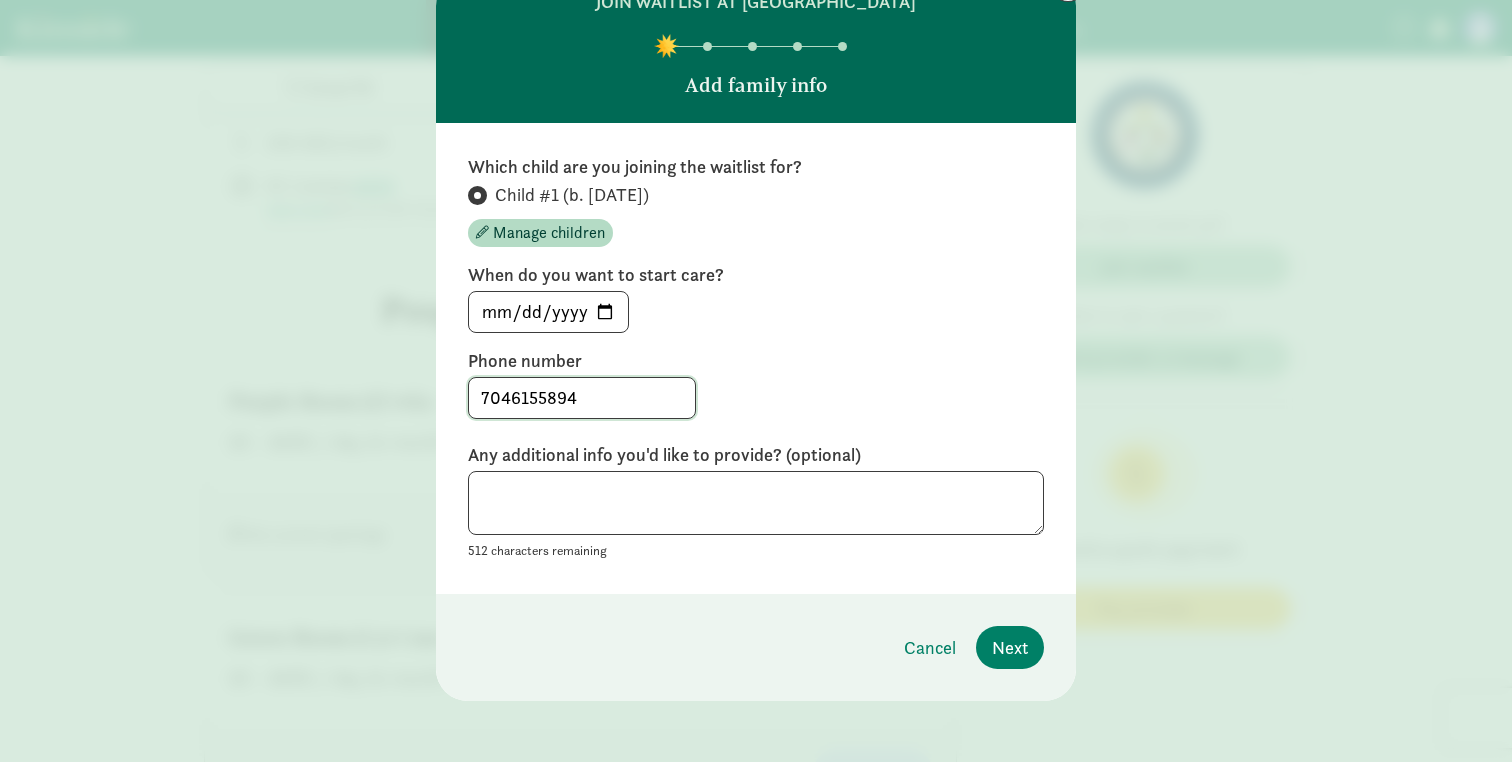 type on "7046155894" 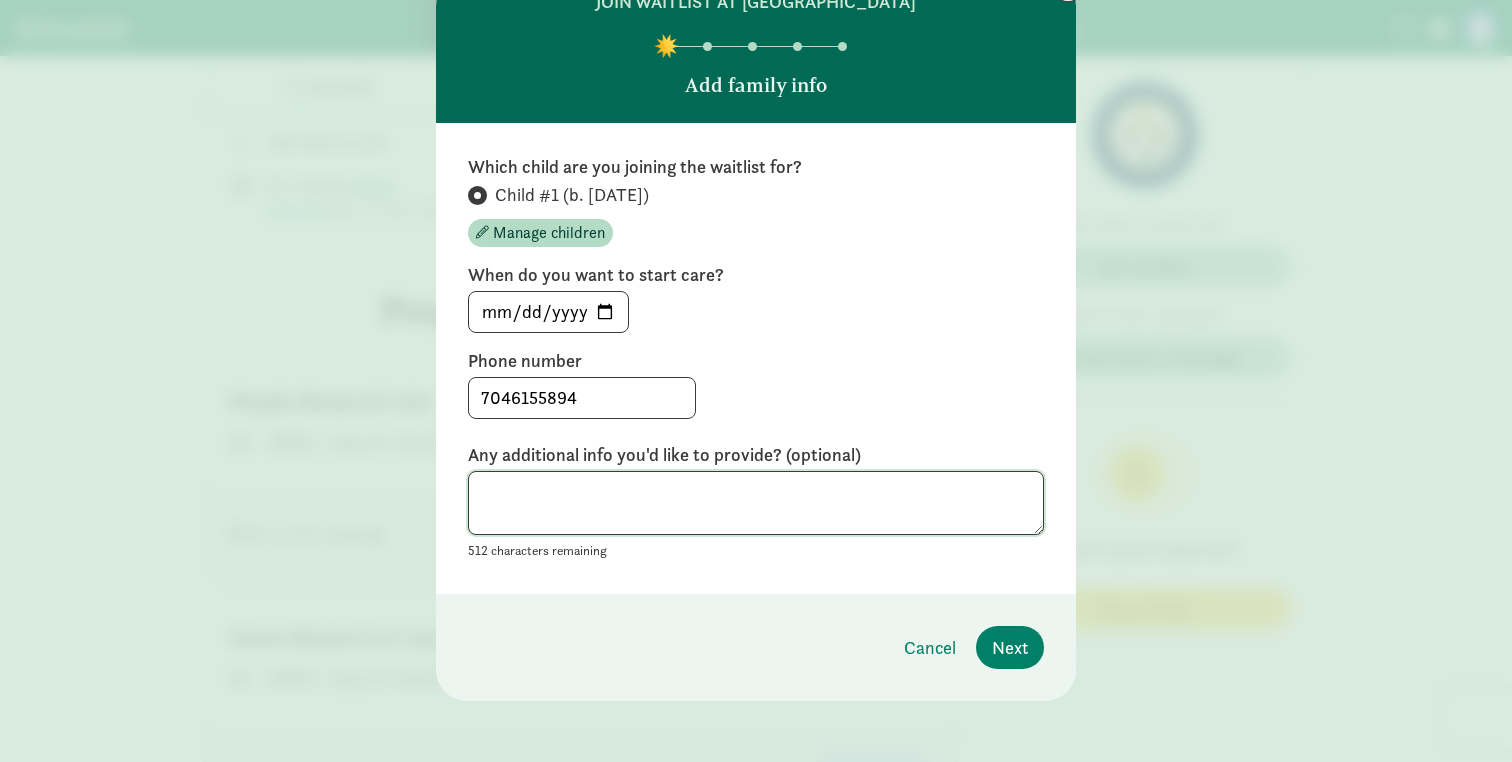 click at bounding box center (756, 503) 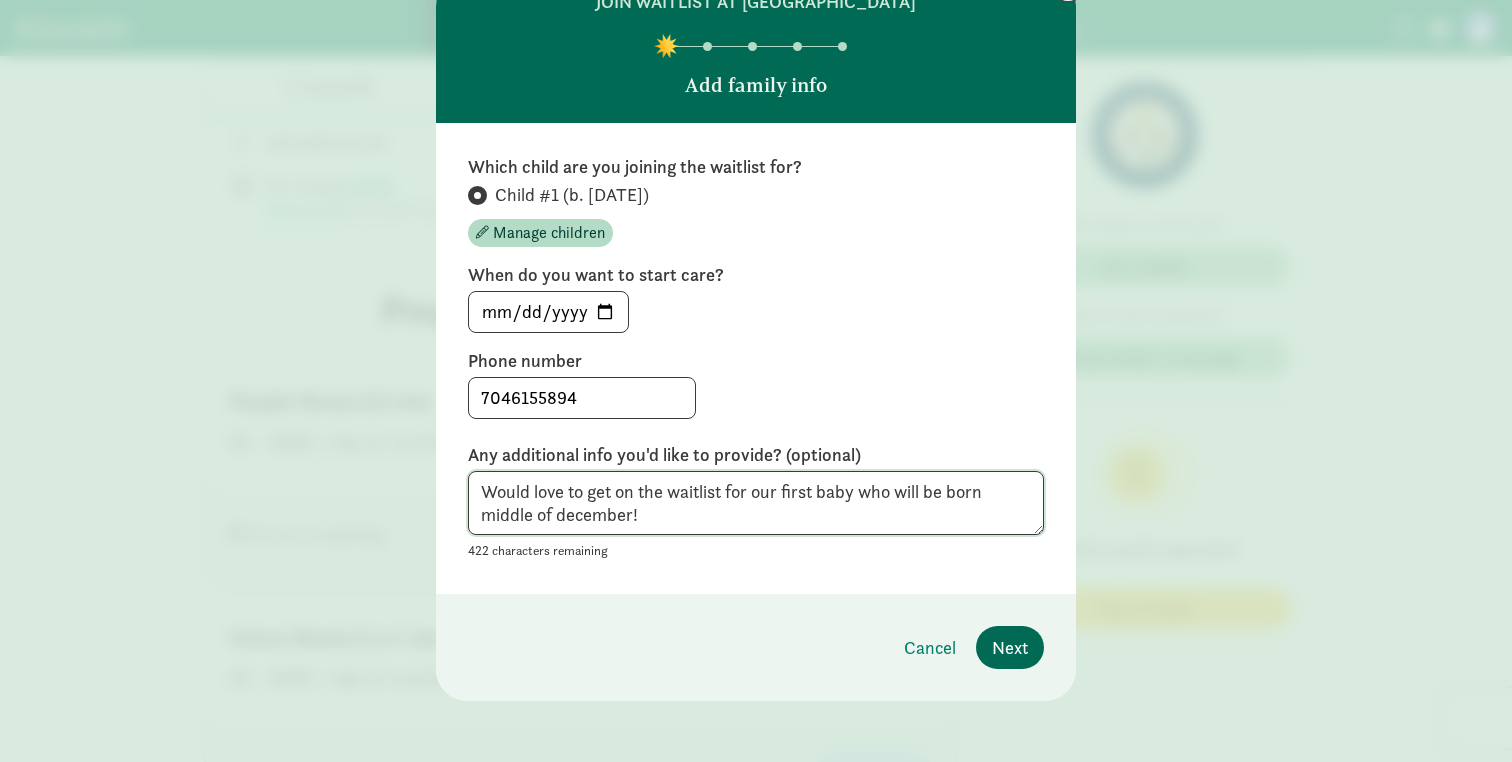 type on "Would love to get on the waitlist for our first baby who will be born middle of december!" 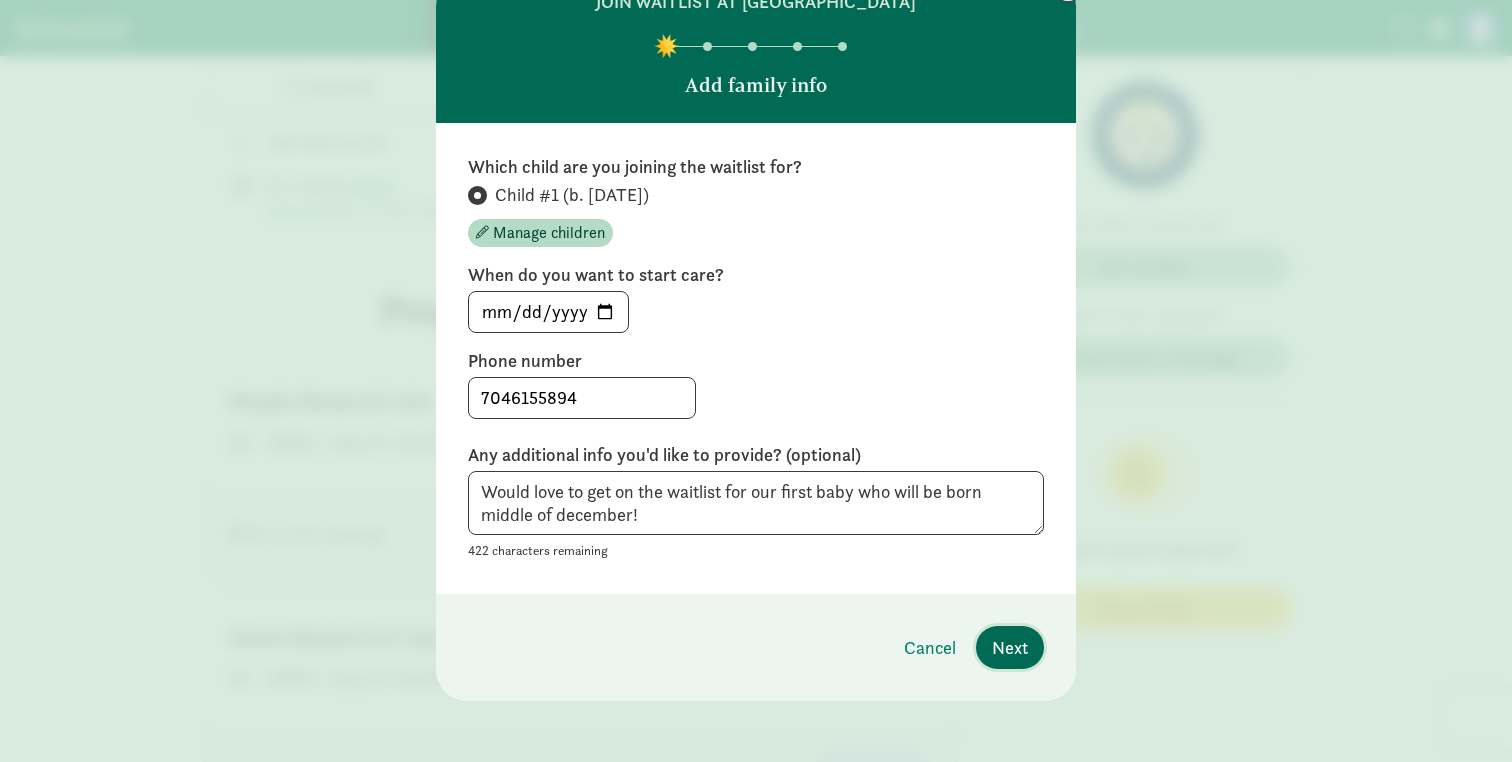 click on "Next" at bounding box center (1010, 647) 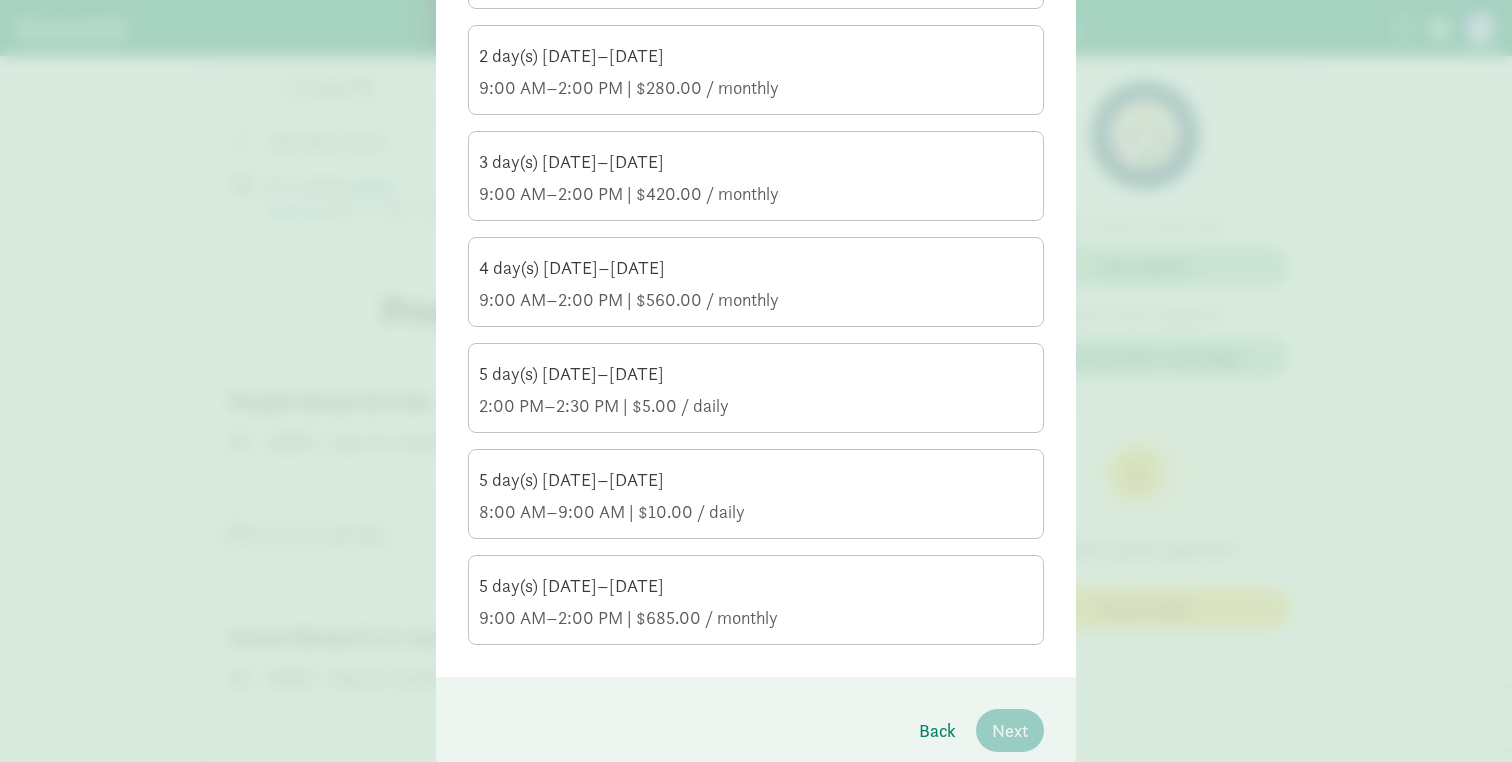 scroll, scrollTop: 387, scrollLeft: 0, axis: vertical 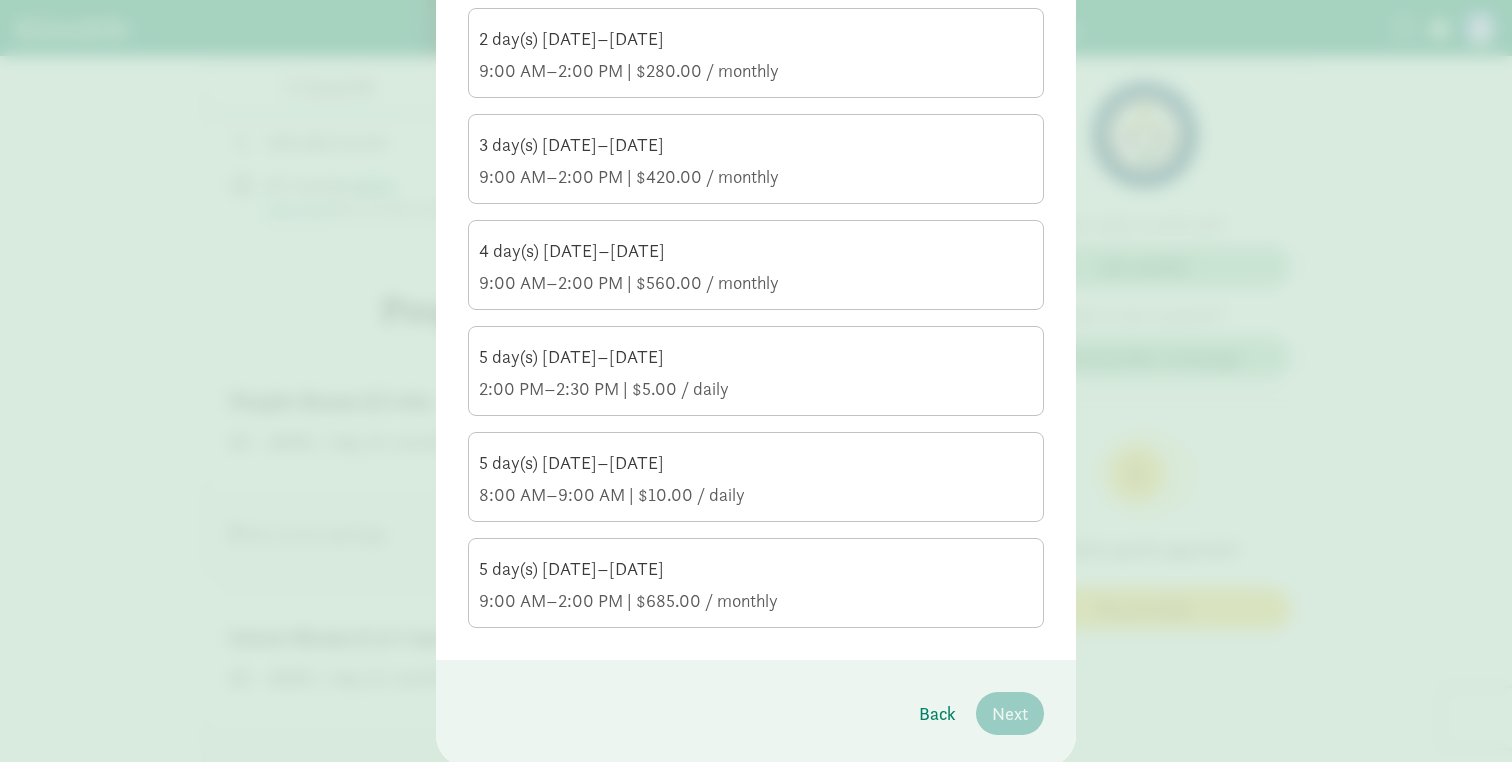 click on "5 day(s) [DATE]–[DATE]" 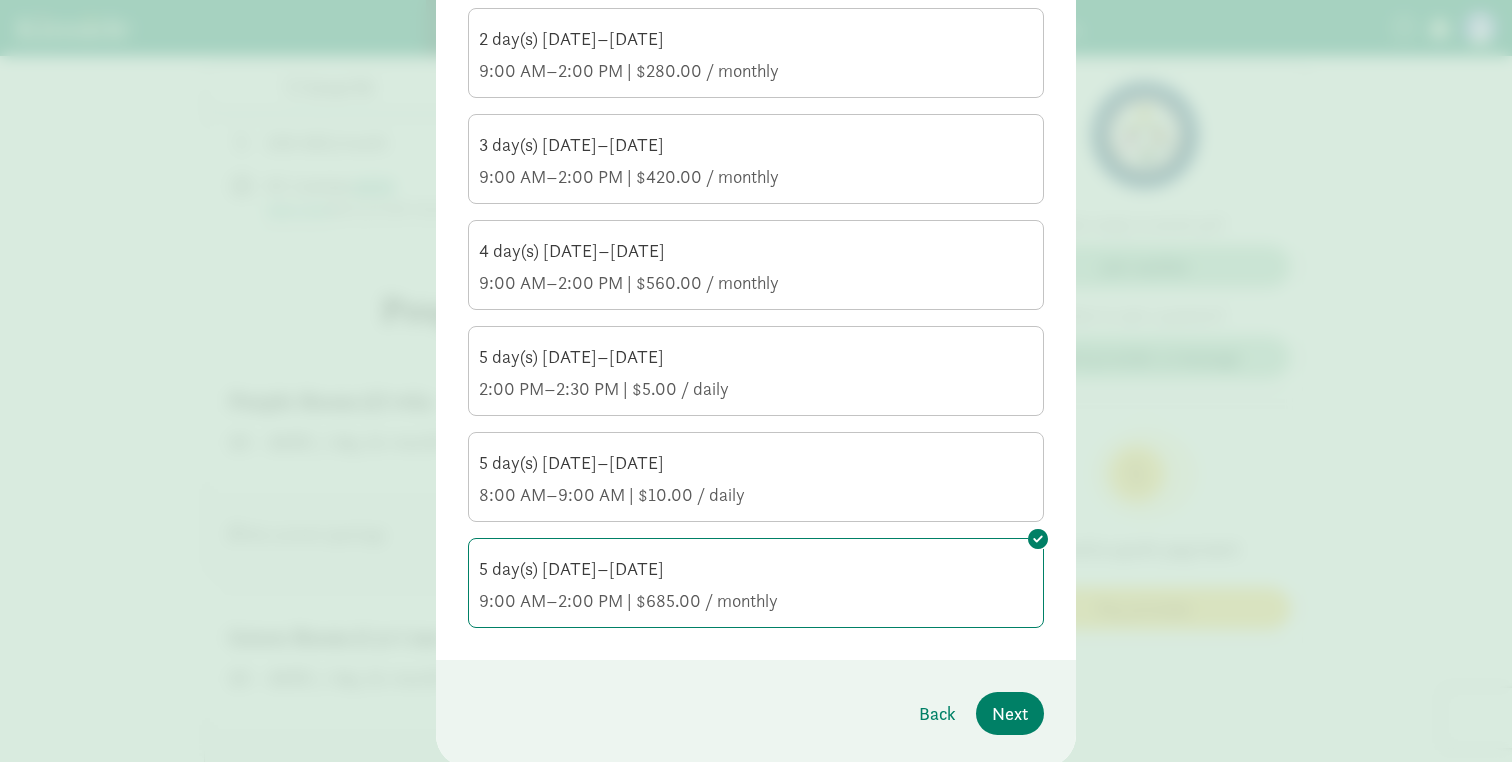 click on "8:00 AM–9:00 AM | $10.00 / daily" 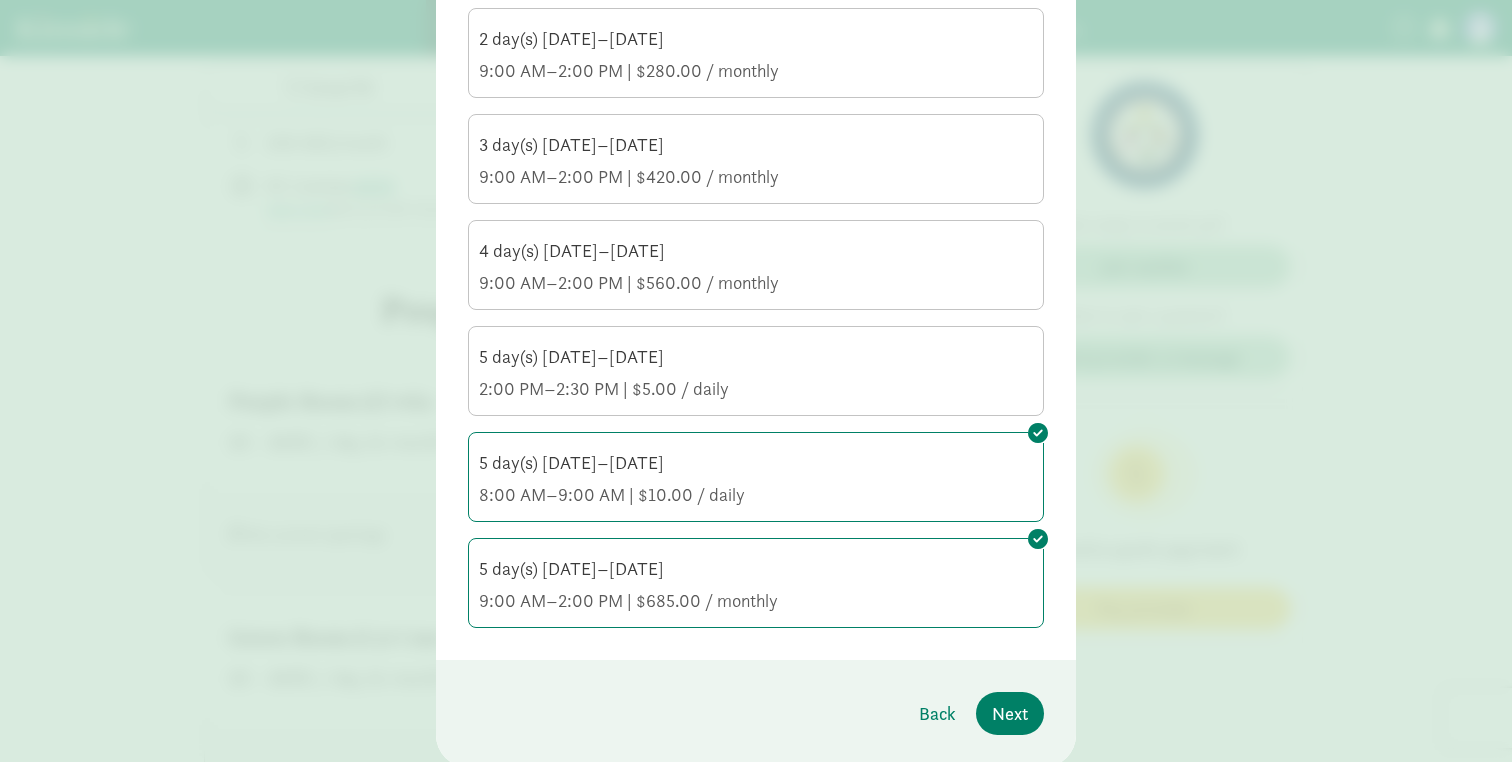 click on "2:00 PM–2:30 PM | $5.00 / daily" 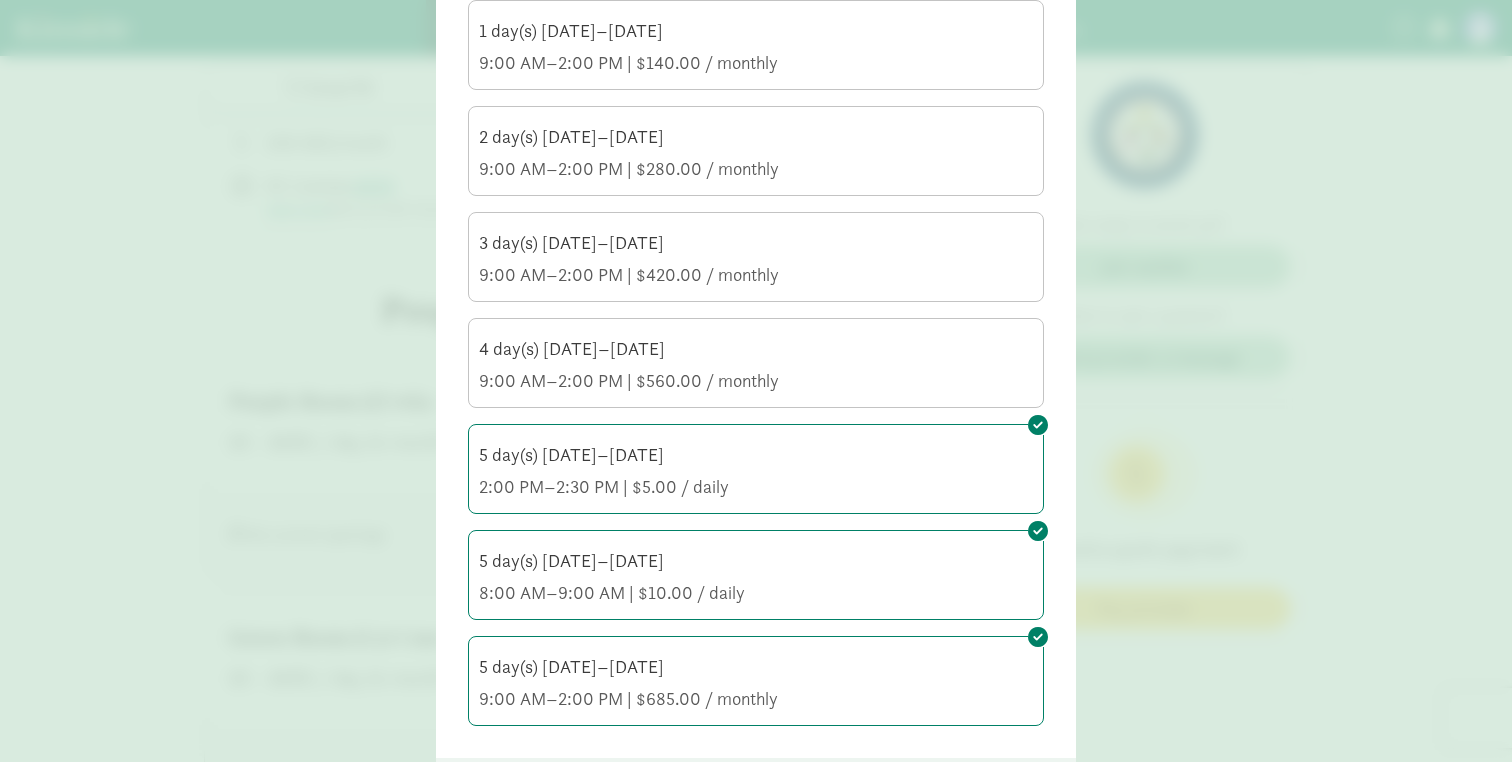 scroll, scrollTop: 419, scrollLeft: 0, axis: vertical 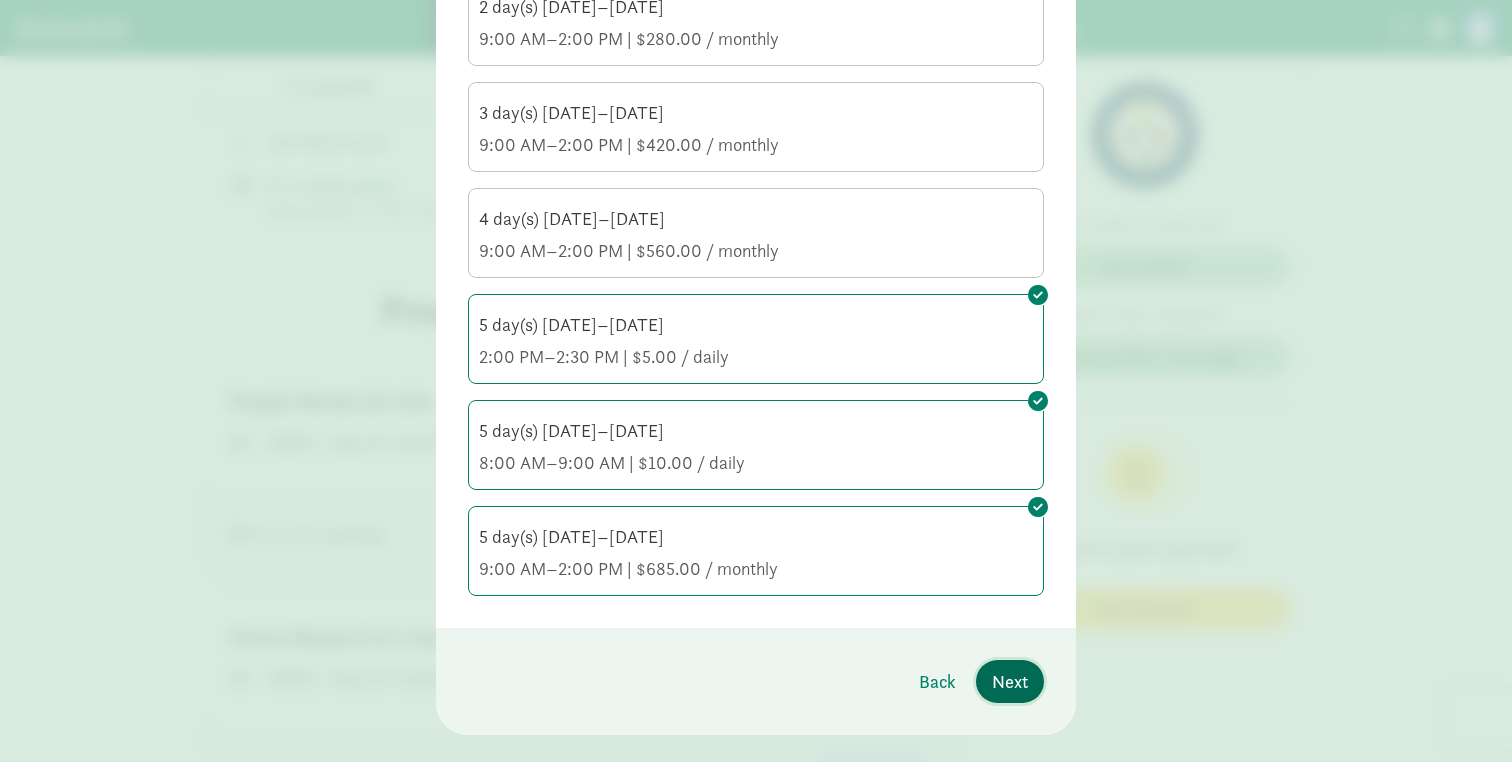 click on "Next" at bounding box center [1010, 681] 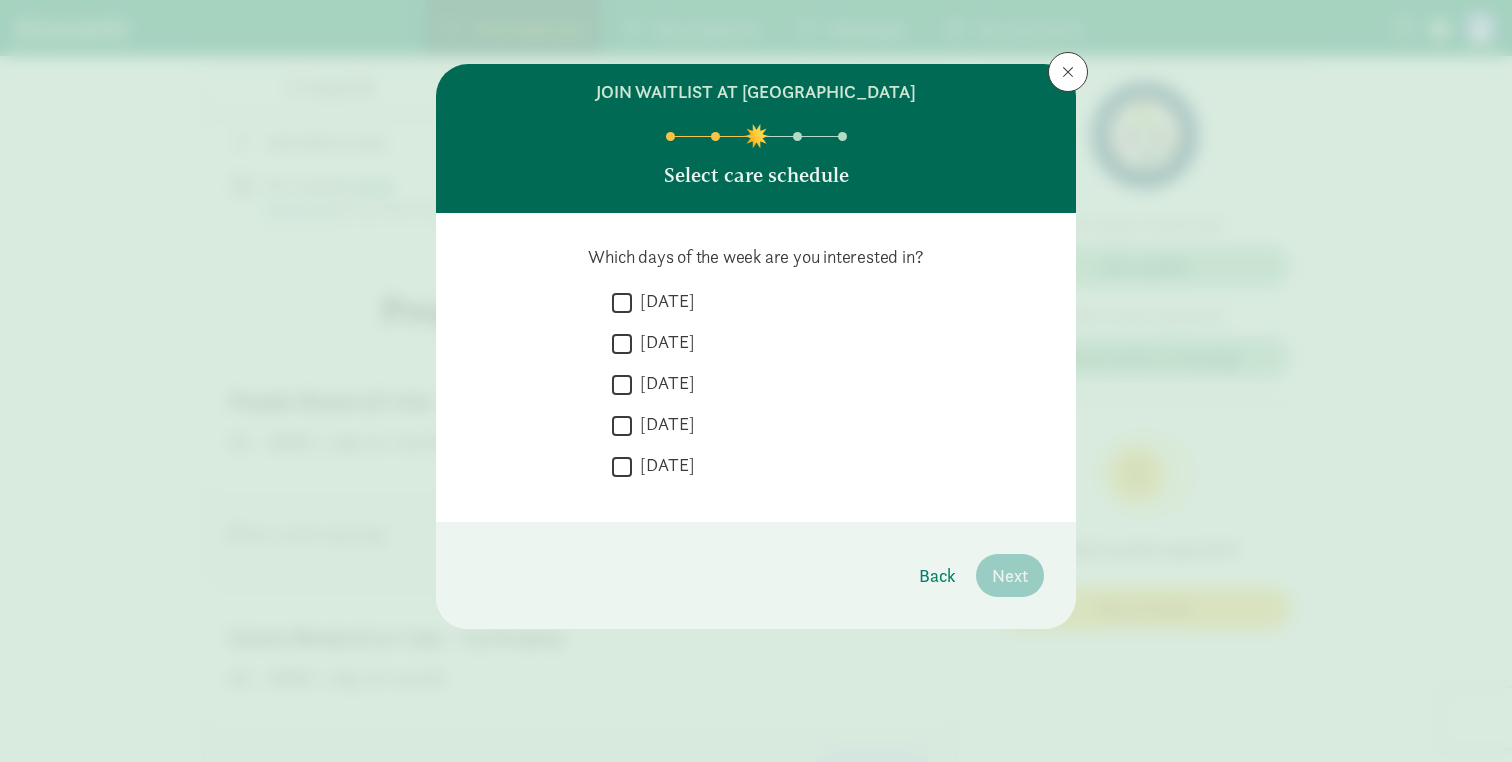 scroll, scrollTop: 0, scrollLeft: 0, axis: both 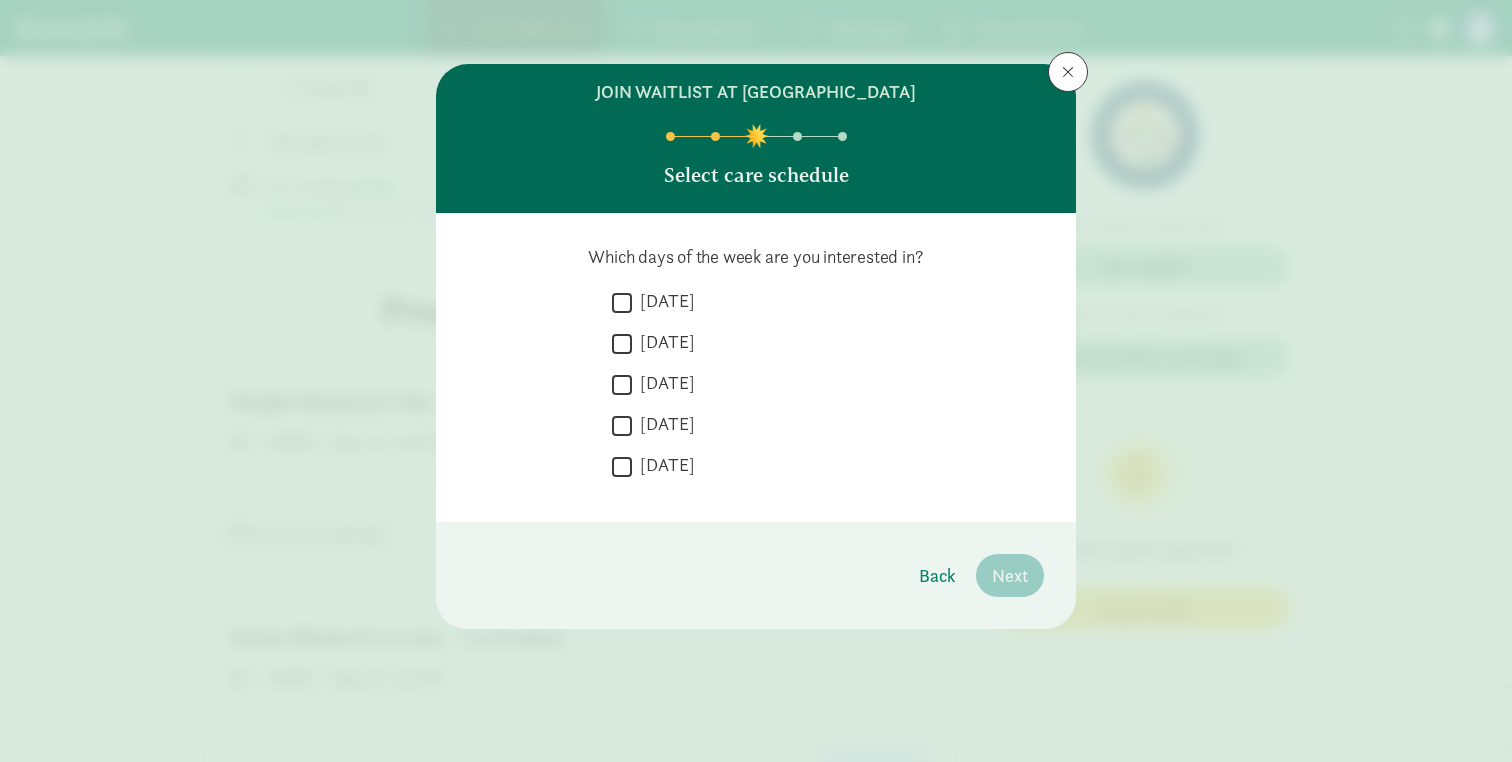 click on "[DATE]" at bounding box center [622, 302] 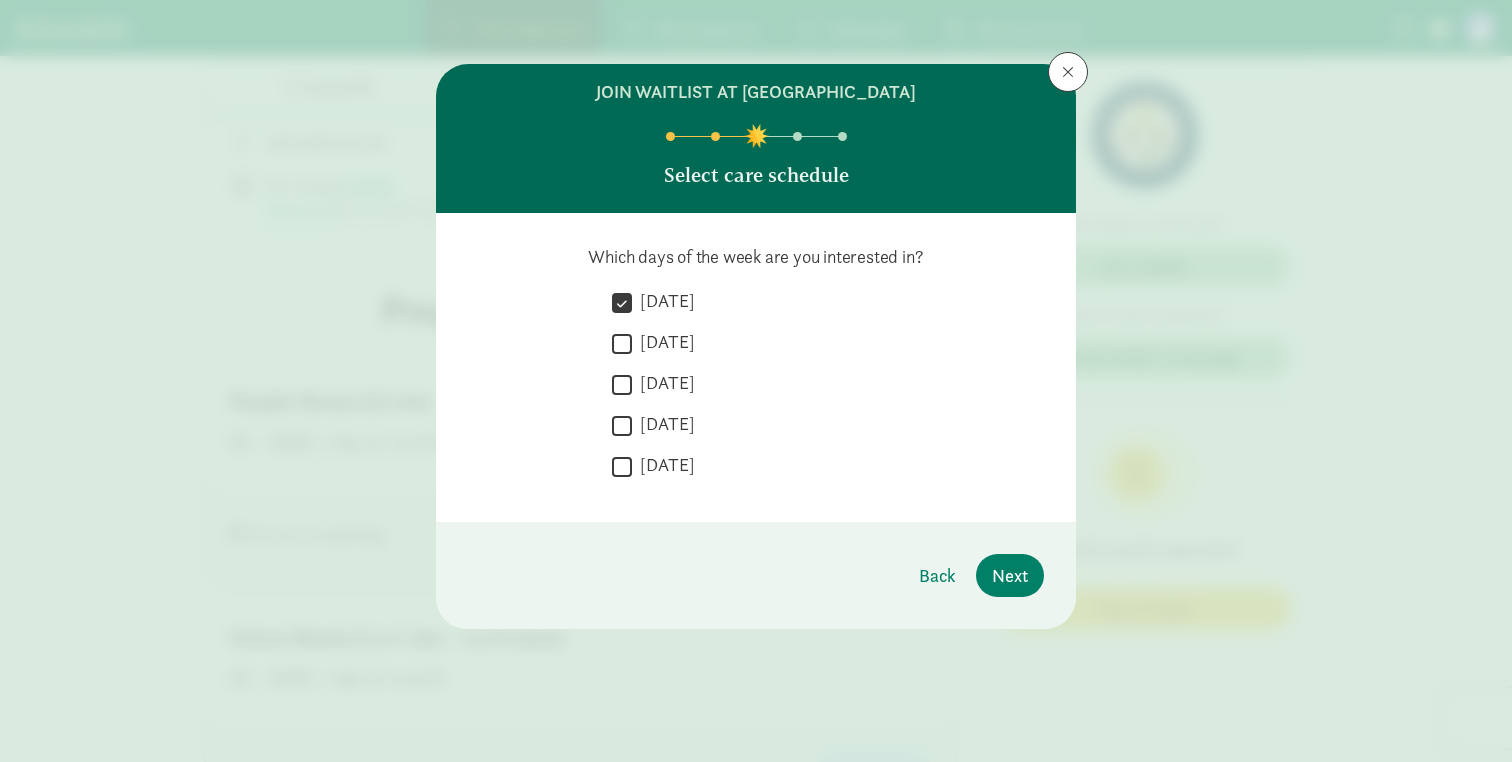 click on "[DATE]" at bounding box center [622, 343] 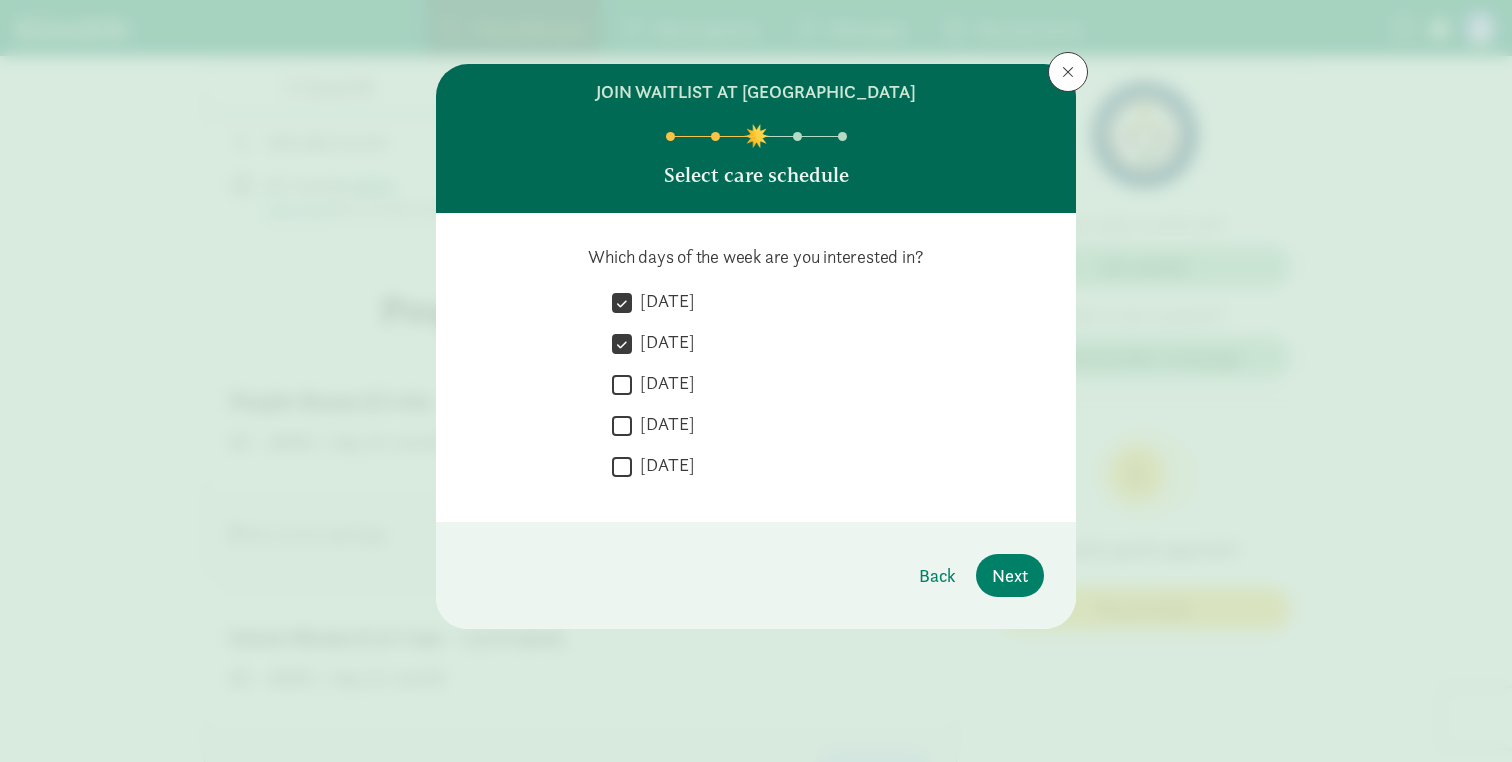 click on "[DATE]" at bounding box center [622, 384] 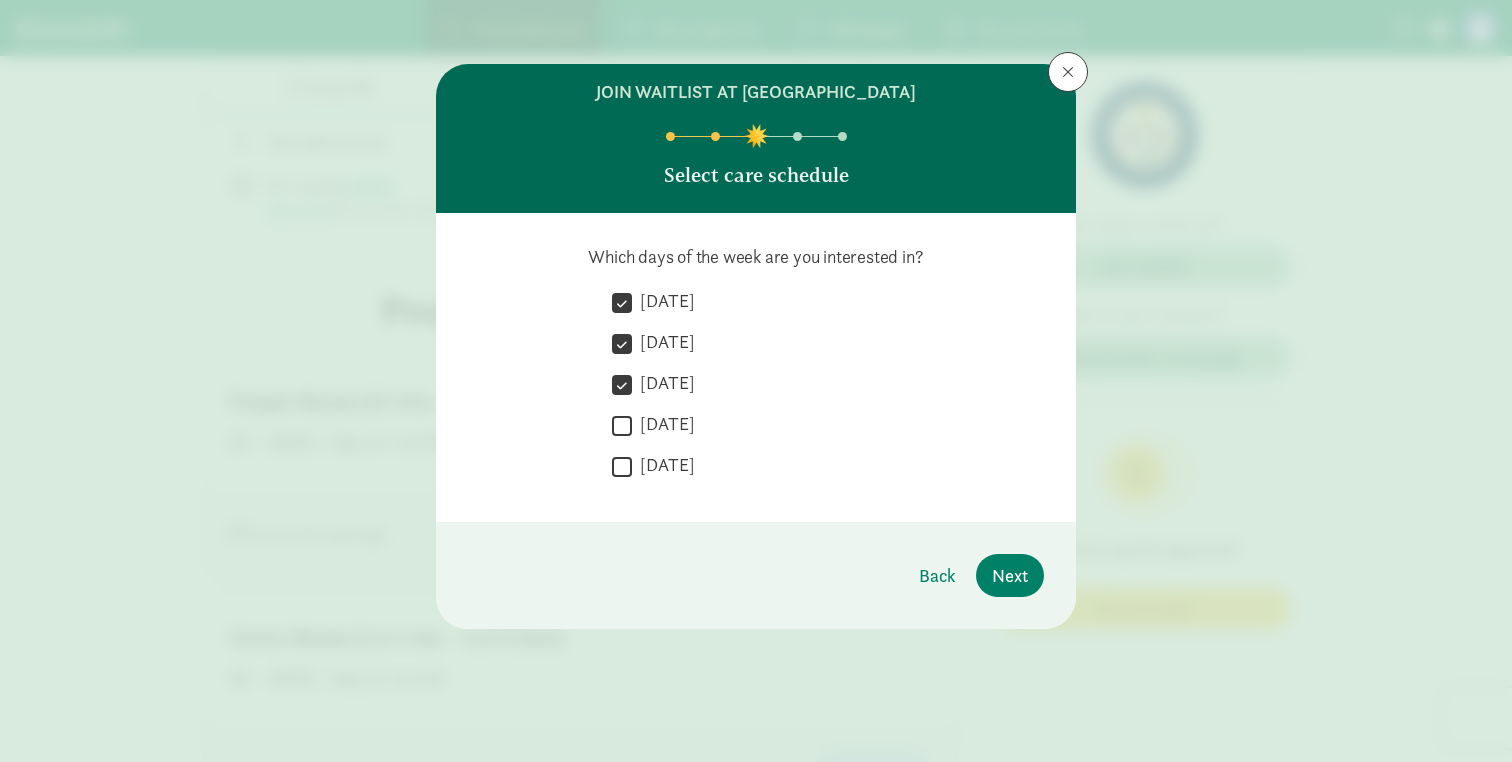 click on "[DATE]" at bounding box center (622, 425) 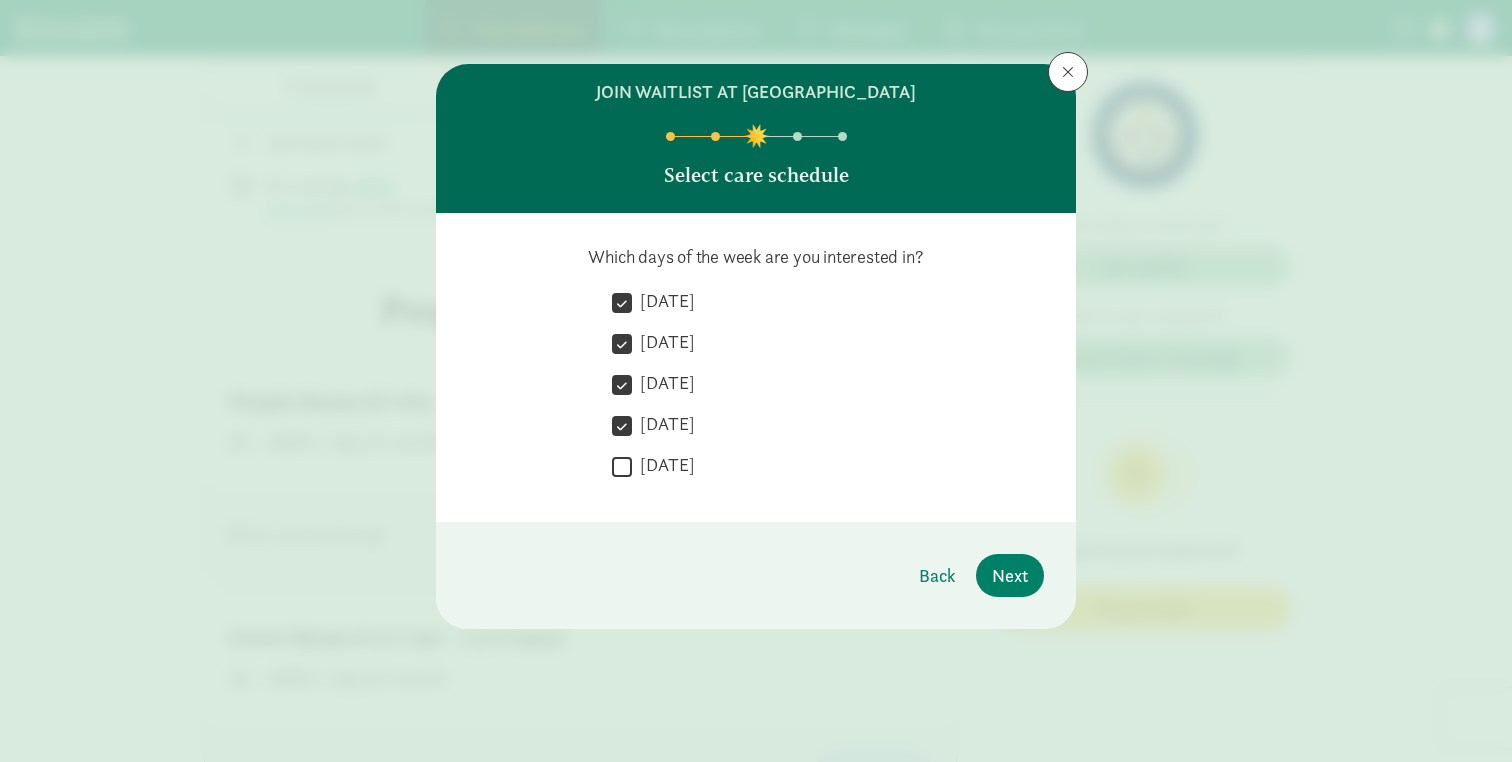 click on "[DATE]" at bounding box center (622, 466) 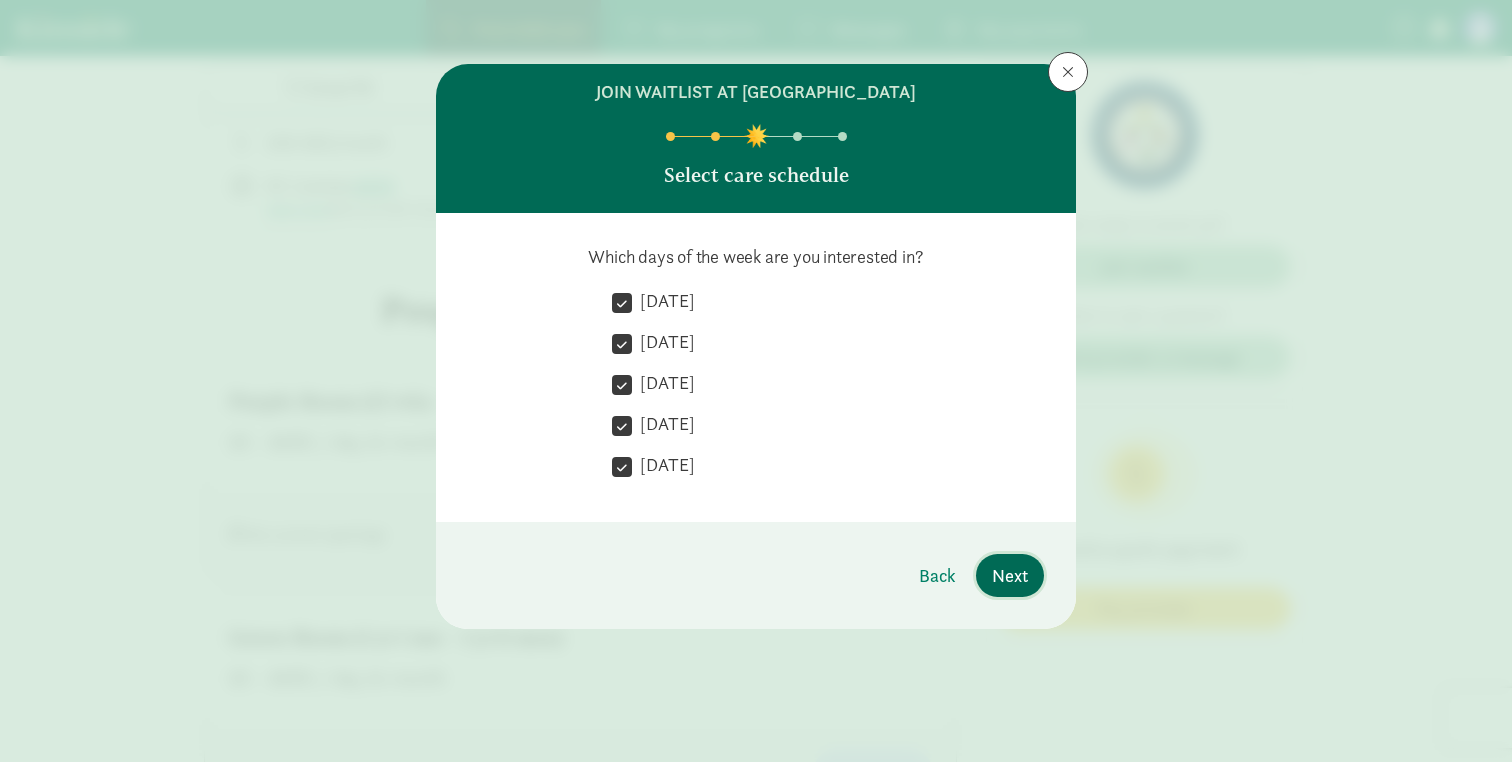 click on "Next" at bounding box center [1010, 575] 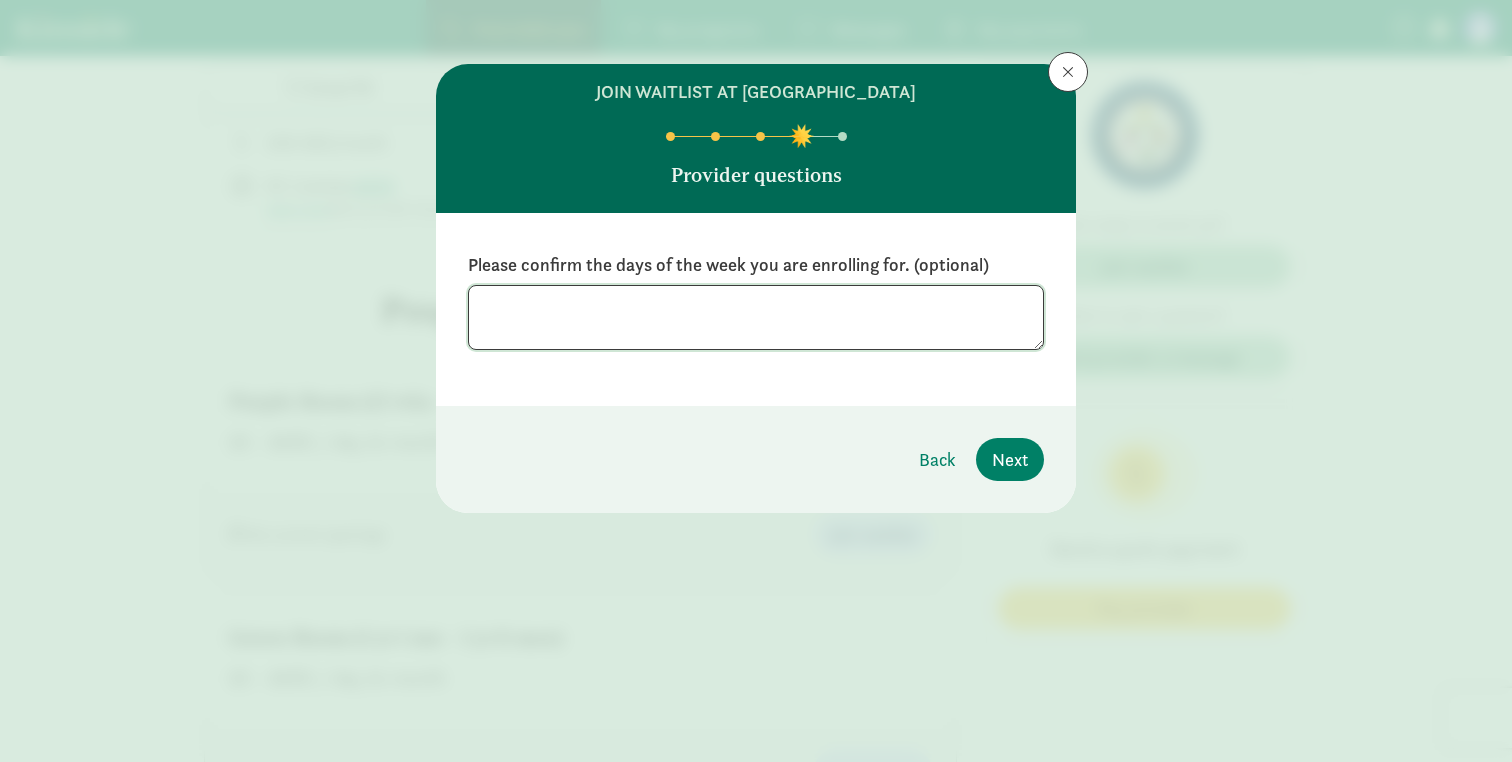 click at bounding box center (756, 317) 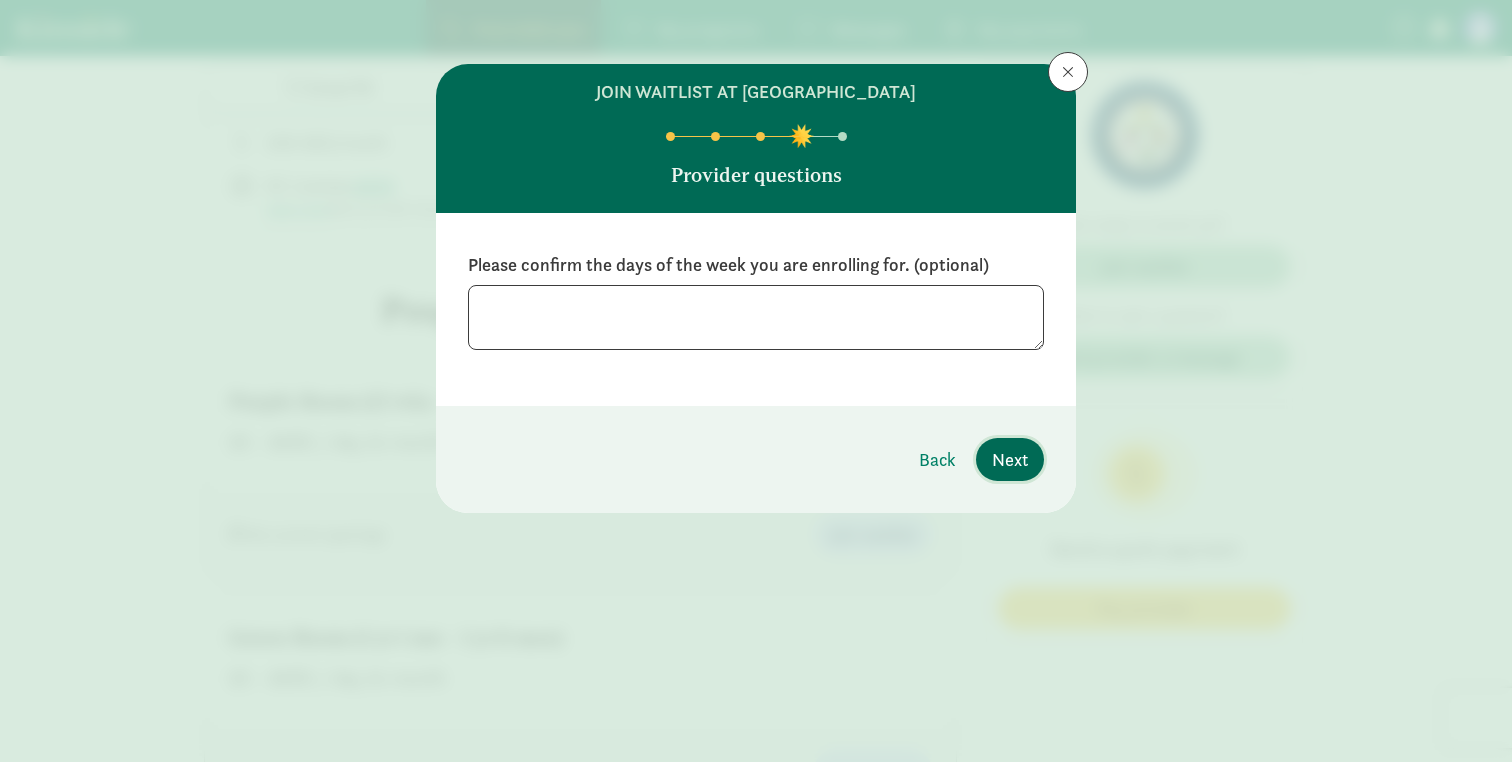 click on "Next" at bounding box center (1010, 459) 